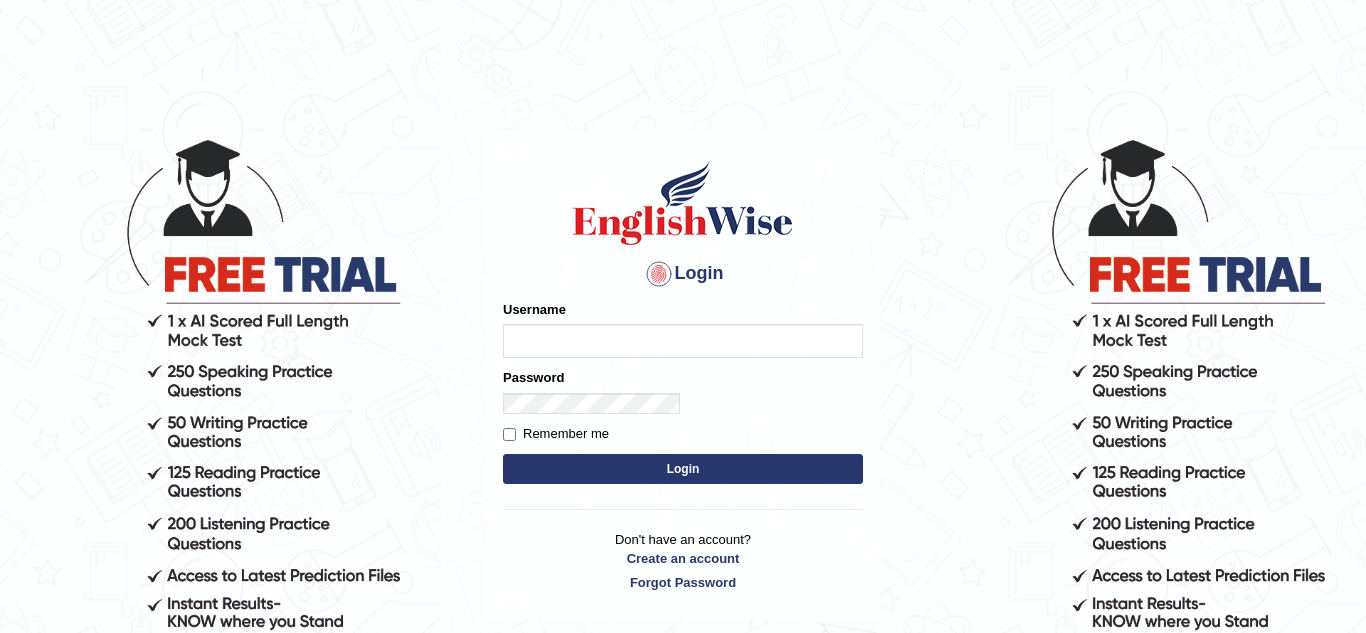 scroll, scrollTop: 0, scrollLeft: 0, axis: both 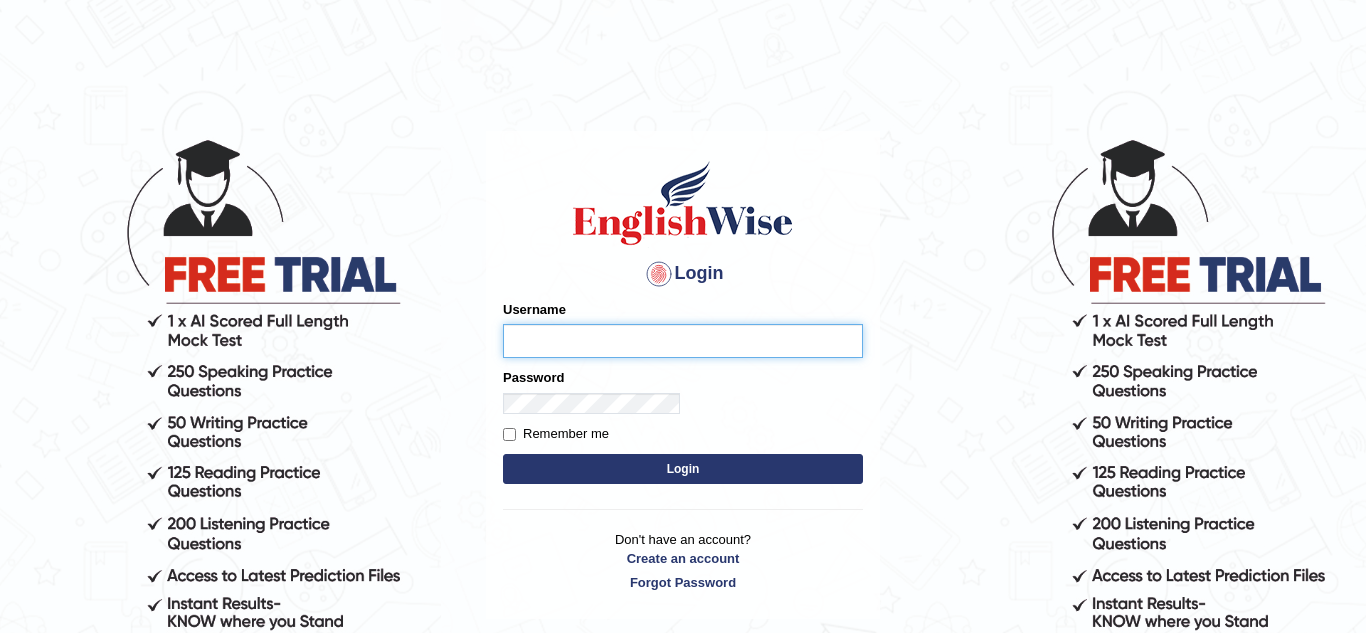 type on "Deep_Sandhu" 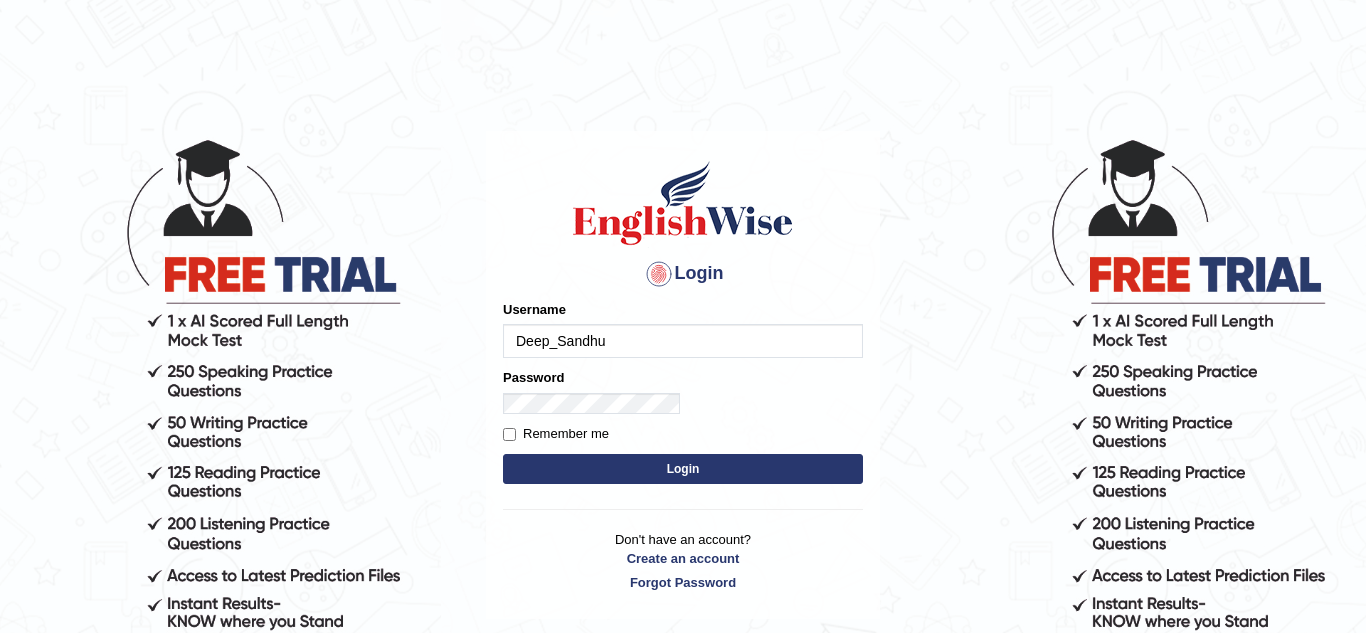 drag, startPoint x: 1280, startPoint y: 380, endPoint x: 796, endPoint y: 108, distance: 555.19366 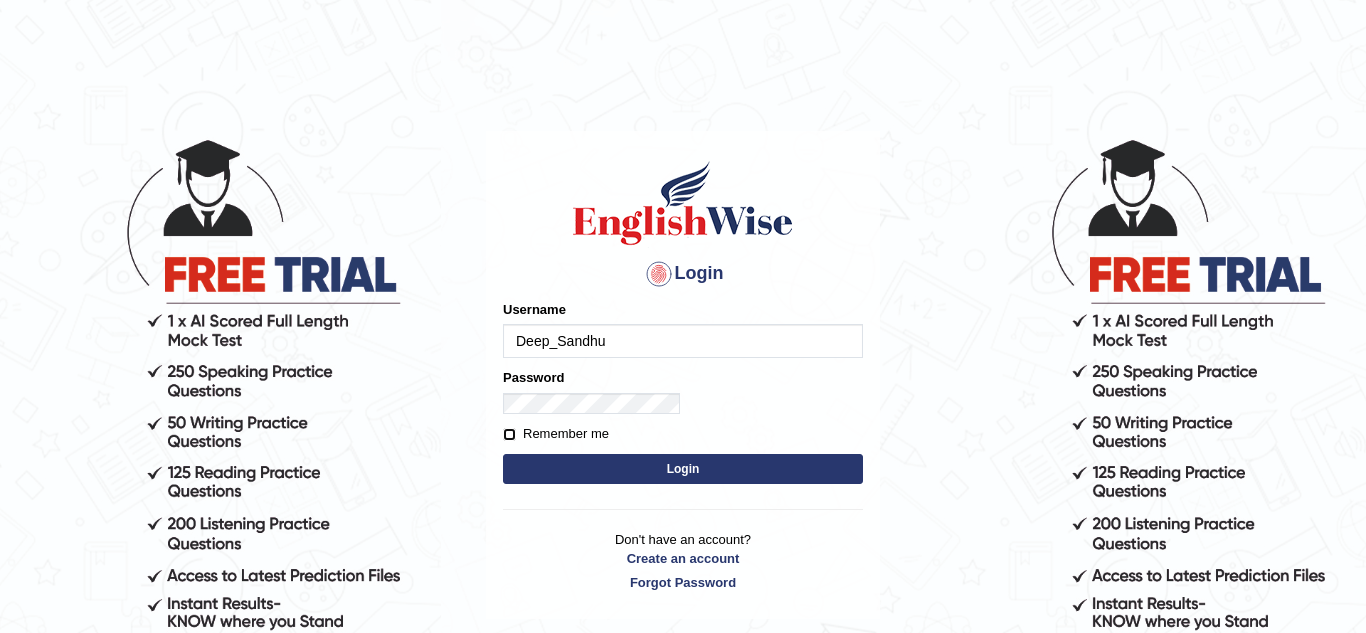 click on "Remember me" at bounding box center [509, 434] 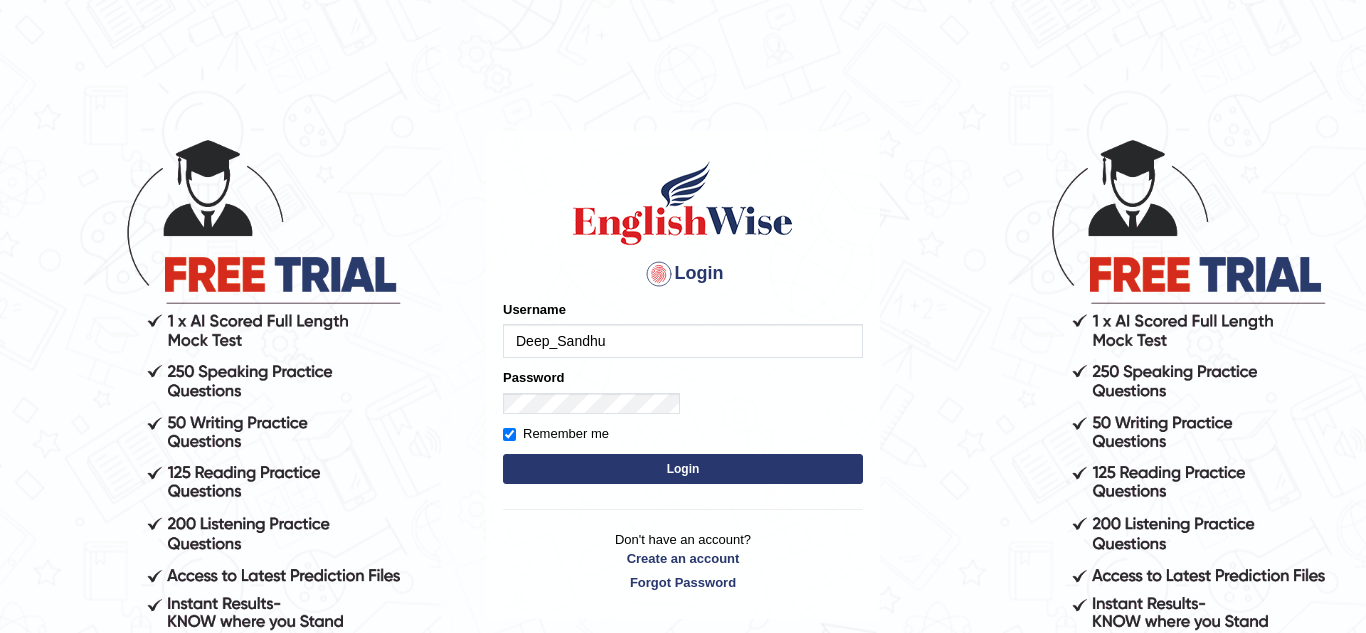 click on "Login" at bounding box center (683, 274) 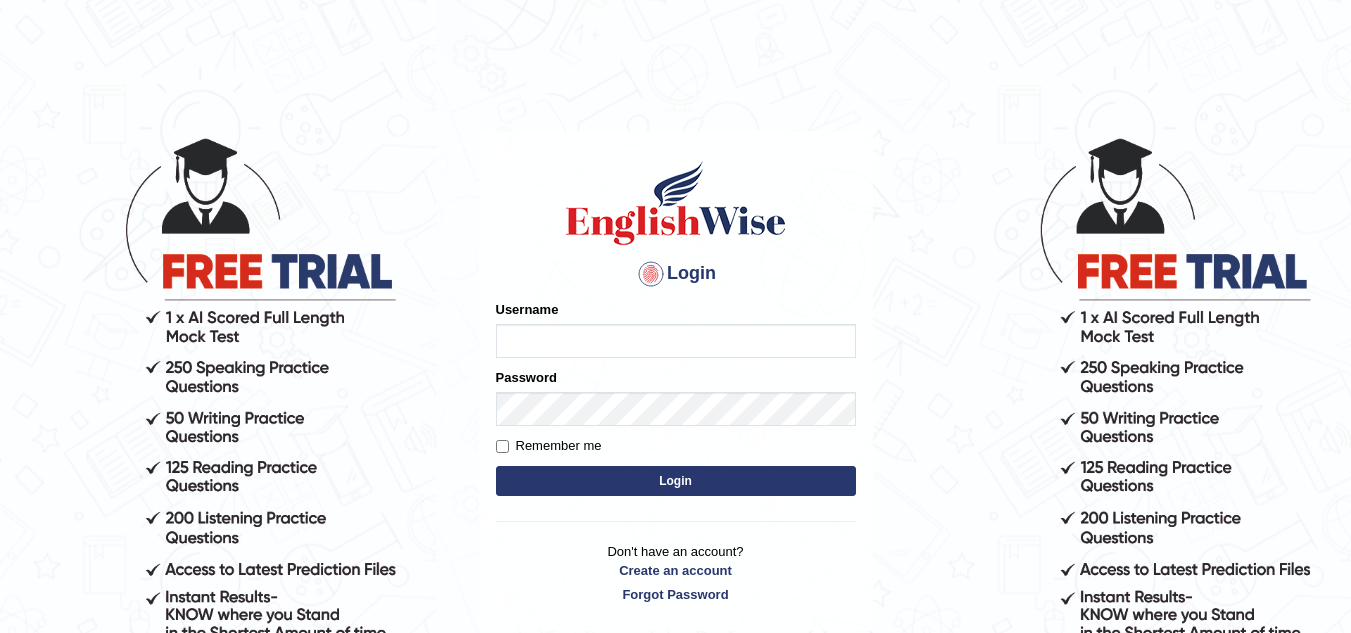 scroll, scrollTop: 0, scrollLeft: 0, axis: both 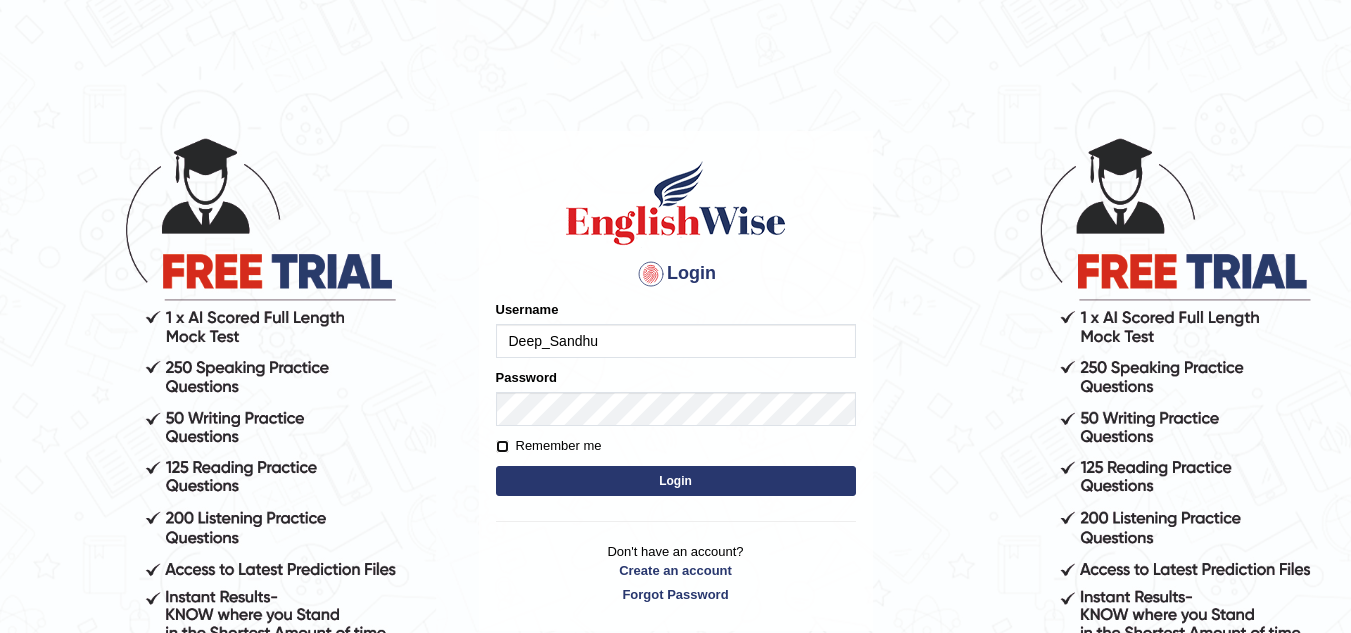 click on "Remember me" at bounding box center [502, 446] 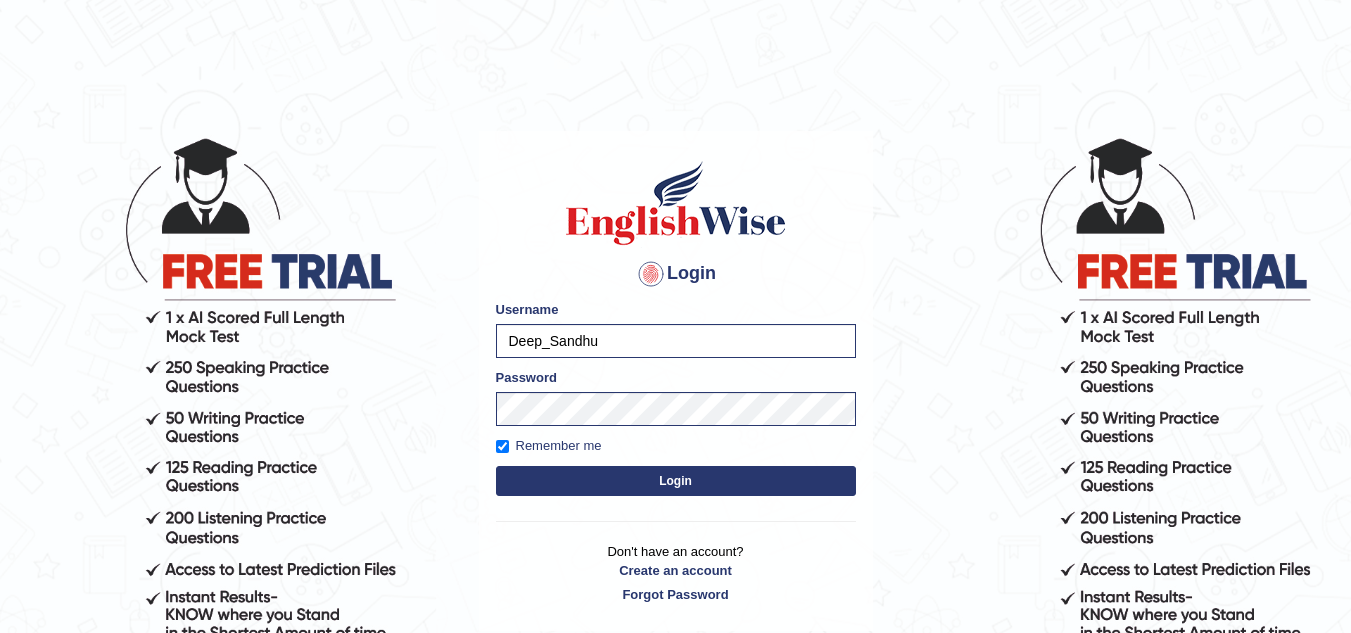 click on "Login" at bounding box center (676, 481) 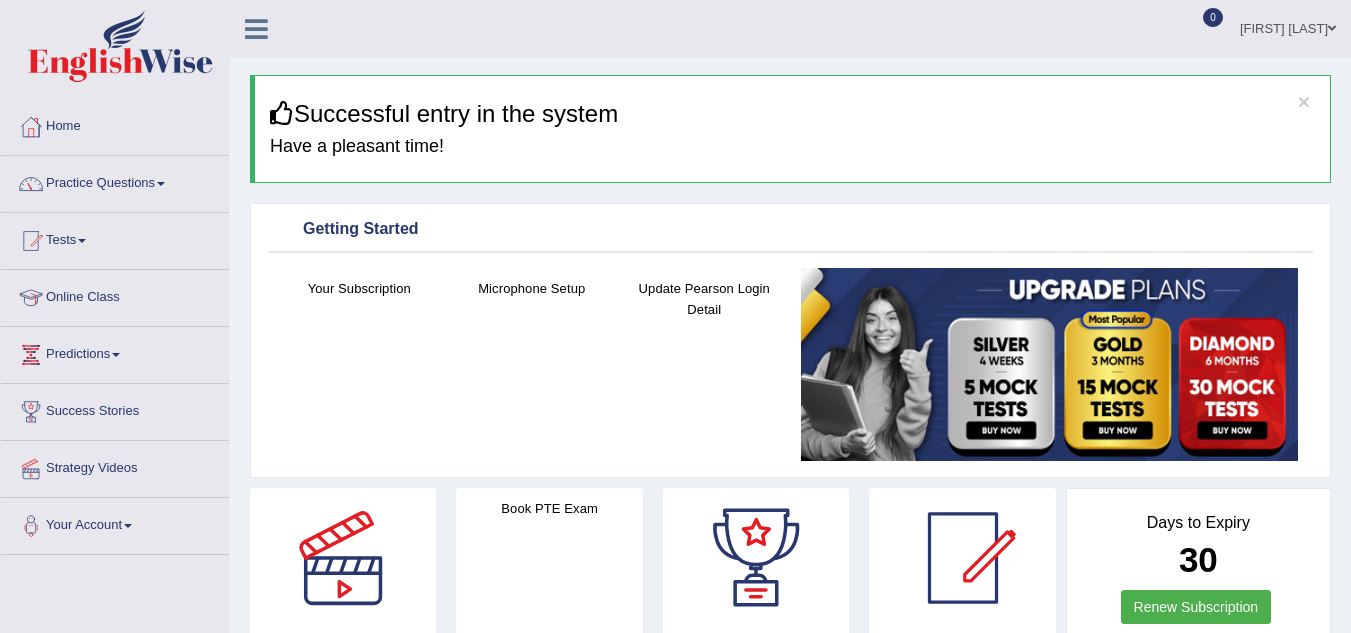 scroll, scrollTop: 0, scrollLeft: 0, axis: both 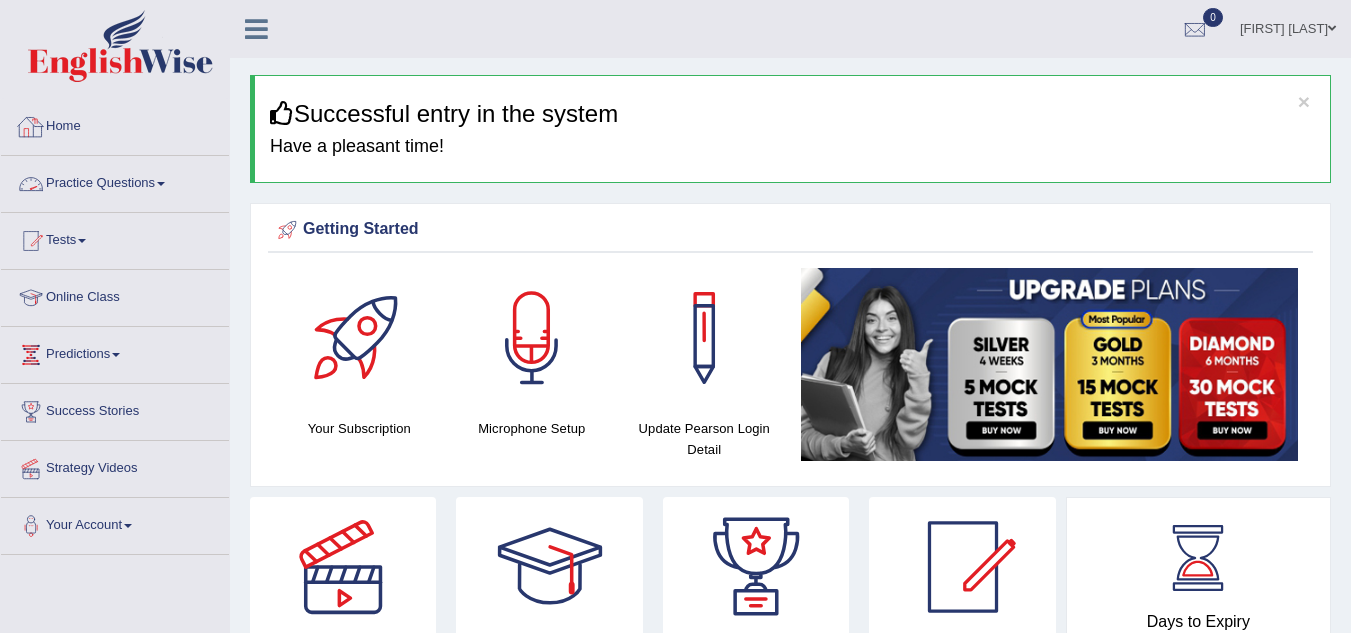 click on "Practice Questions" at bounding box center [115, 181] 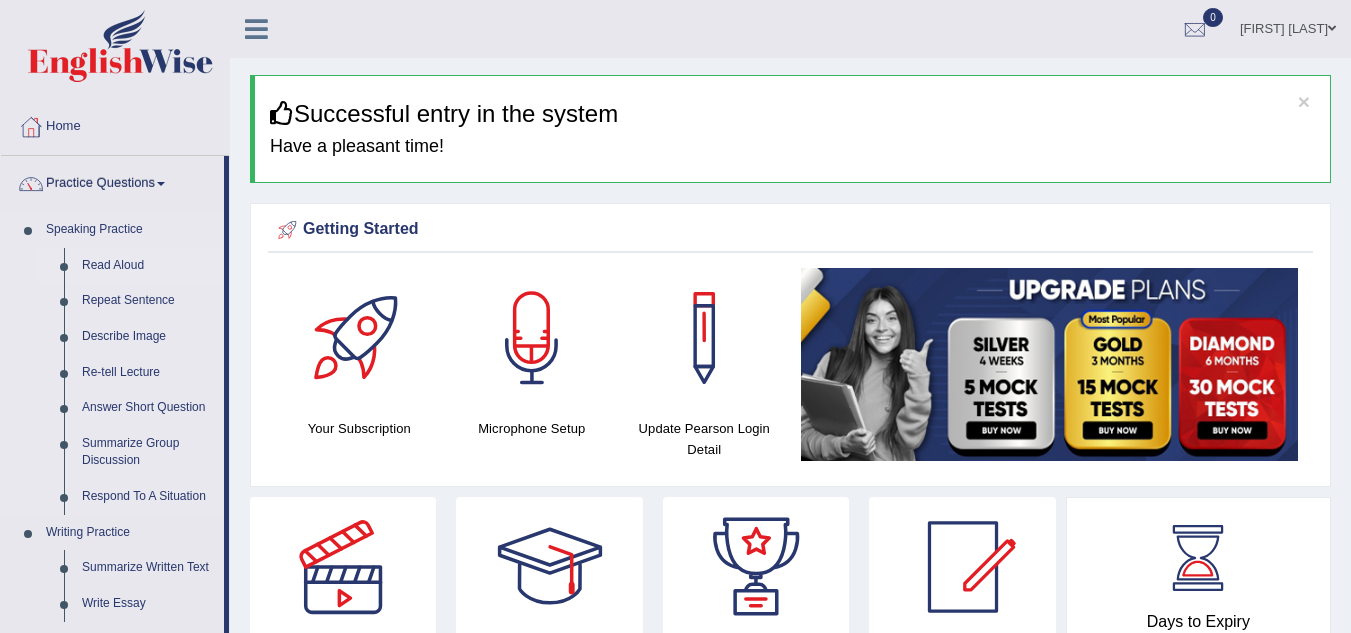 click on "Read Aloud" at bounding box center [148, 266] 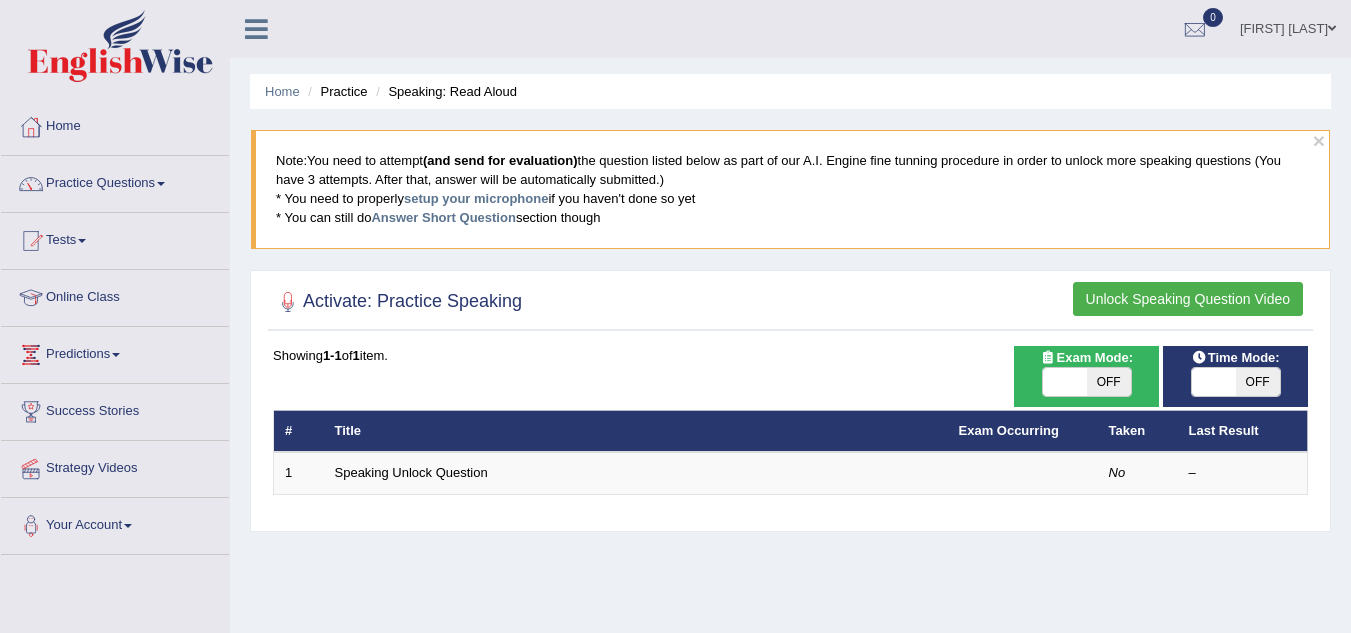 scroll, scrollTop: 0, scrollLeft: 0, axis: both 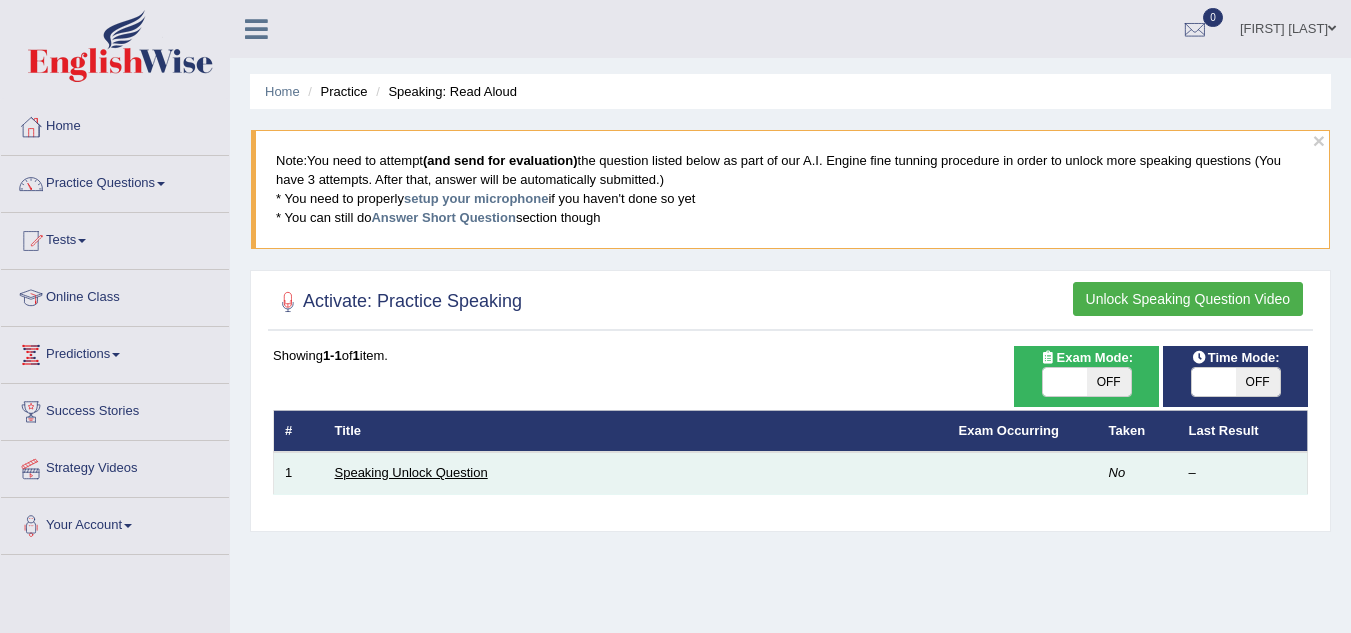 click on "Speaking Unlock Question" at bounding box center (411, 472) 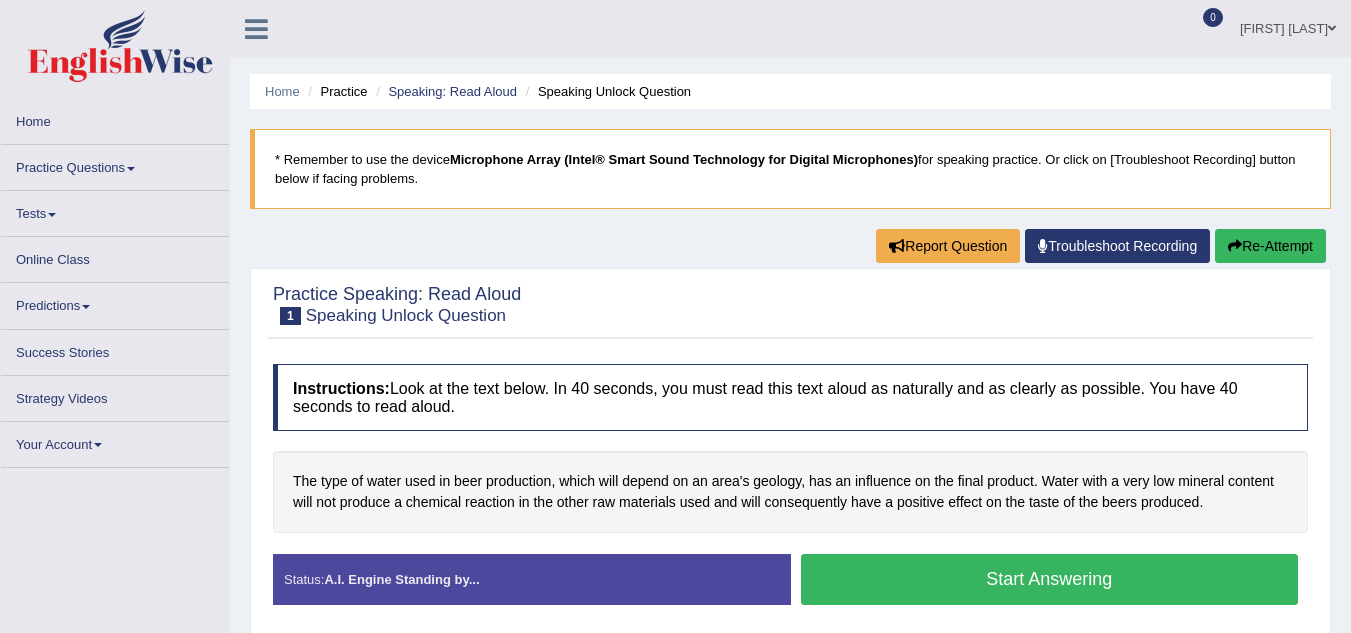 scroll, scrollTop: 0, scrollLeft: 0, axis: both 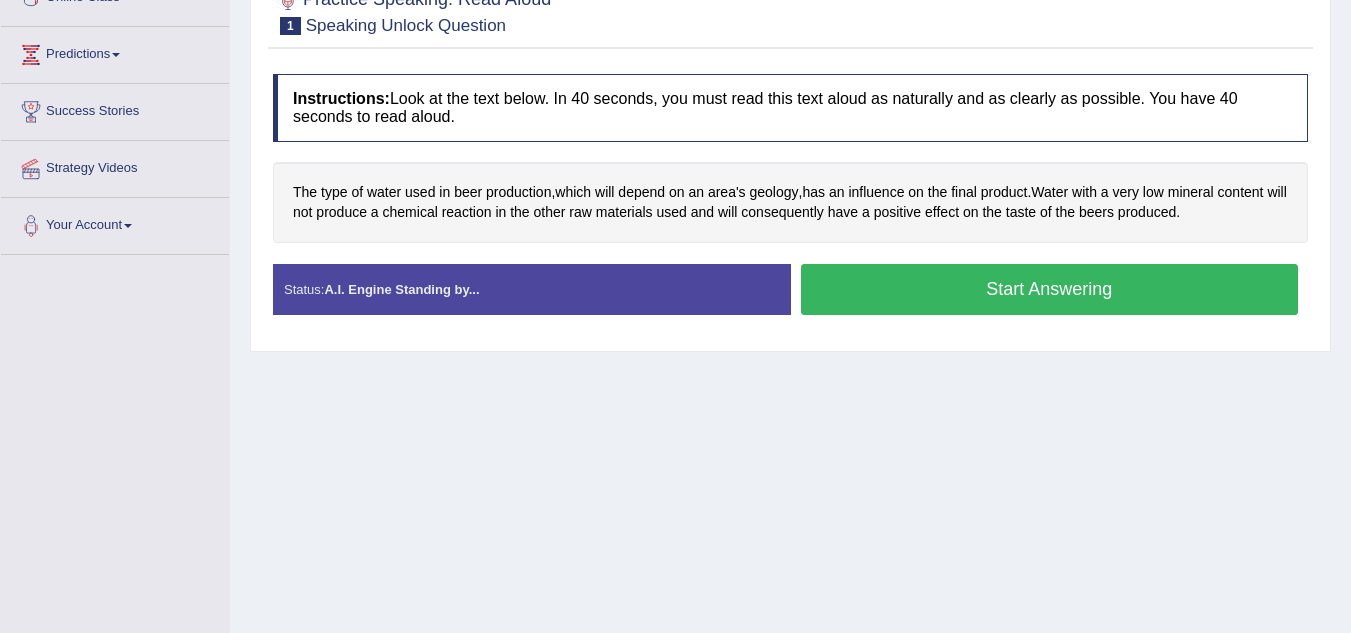 click on "Start Answering" at bounding box center [1050, 289] 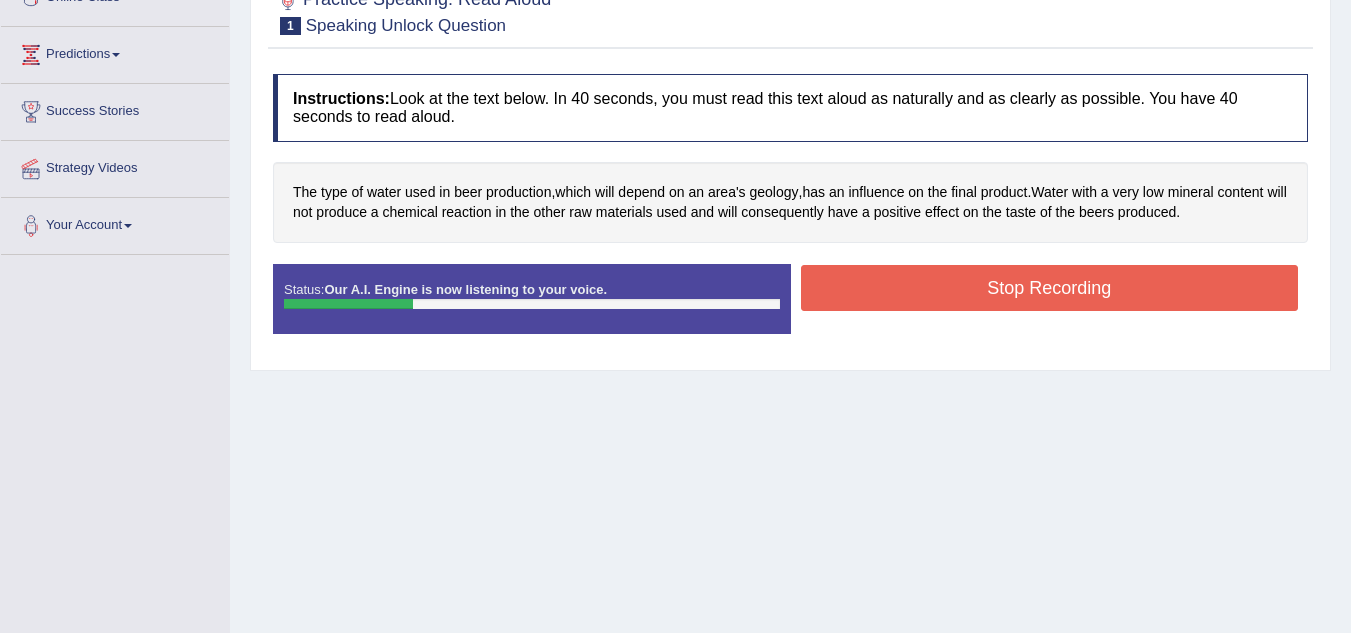 click on "Stop Recording" at bounding box center (1050, 288) 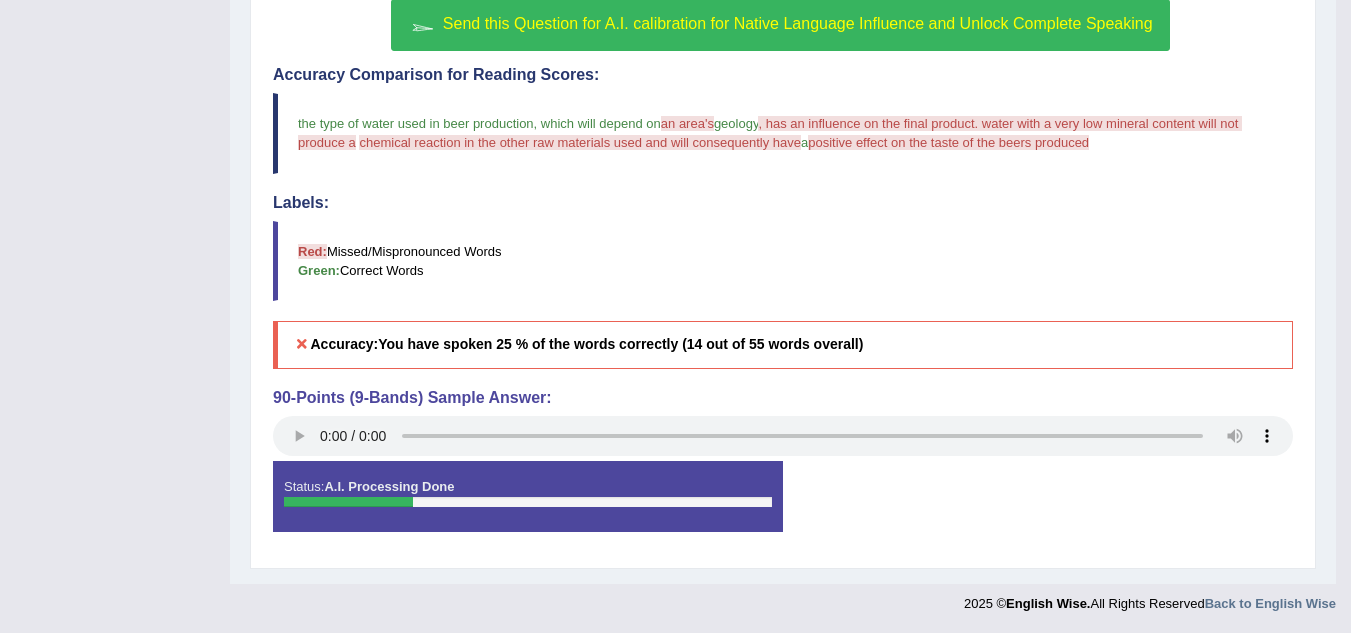 scroll, scrollTop: 566, scrollLeft: 0, axis: vertical 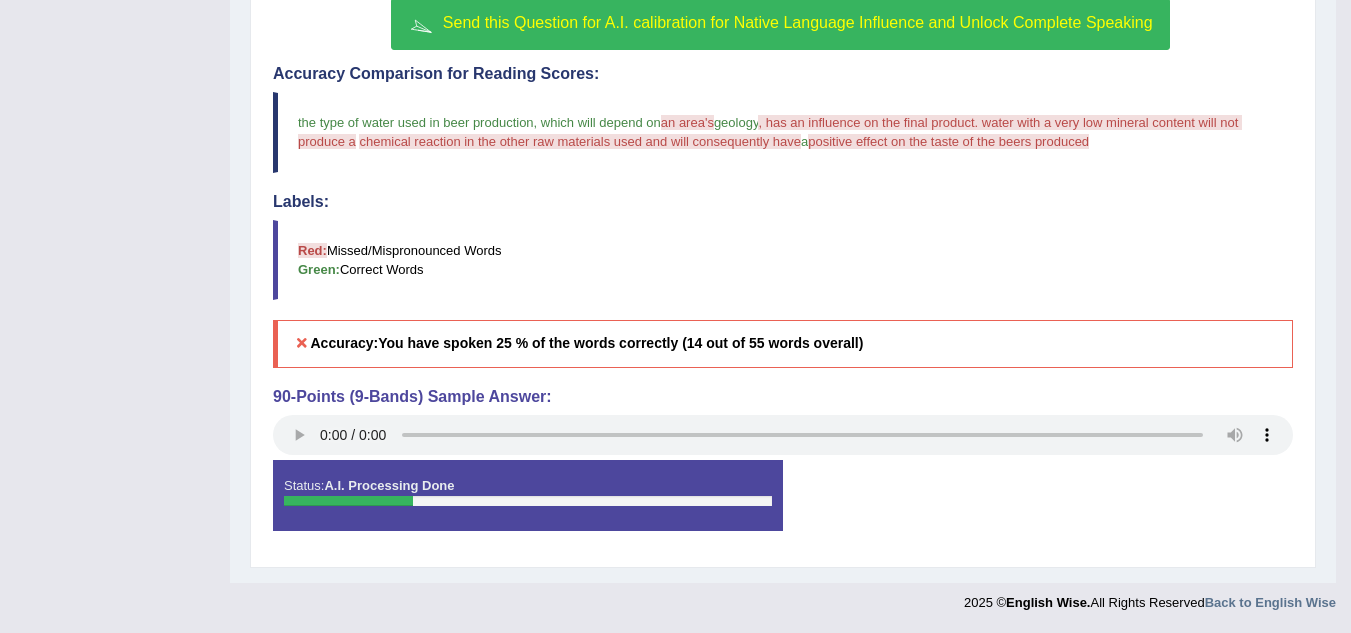 click on "Send this Question for A.I. calibration for Native Language Influence and Unlock Complete Speaking" at bounding box center [798, 22] 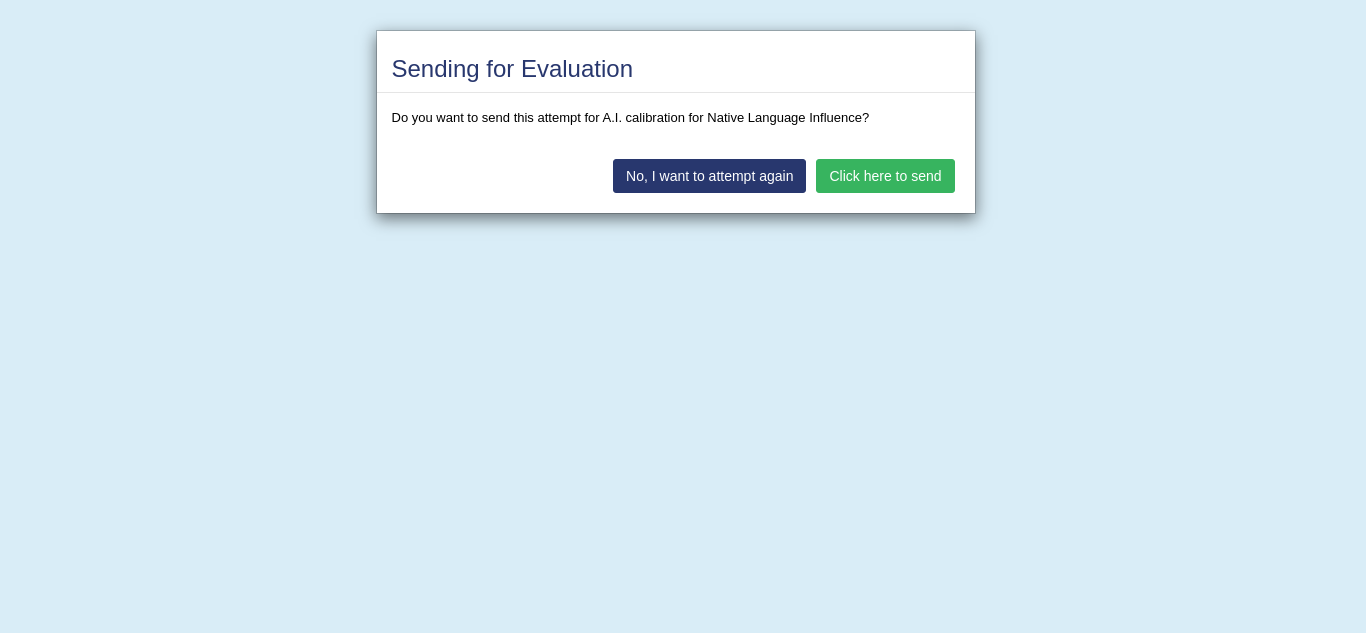 click on "Click here to send" at bounding box center [885, 176] 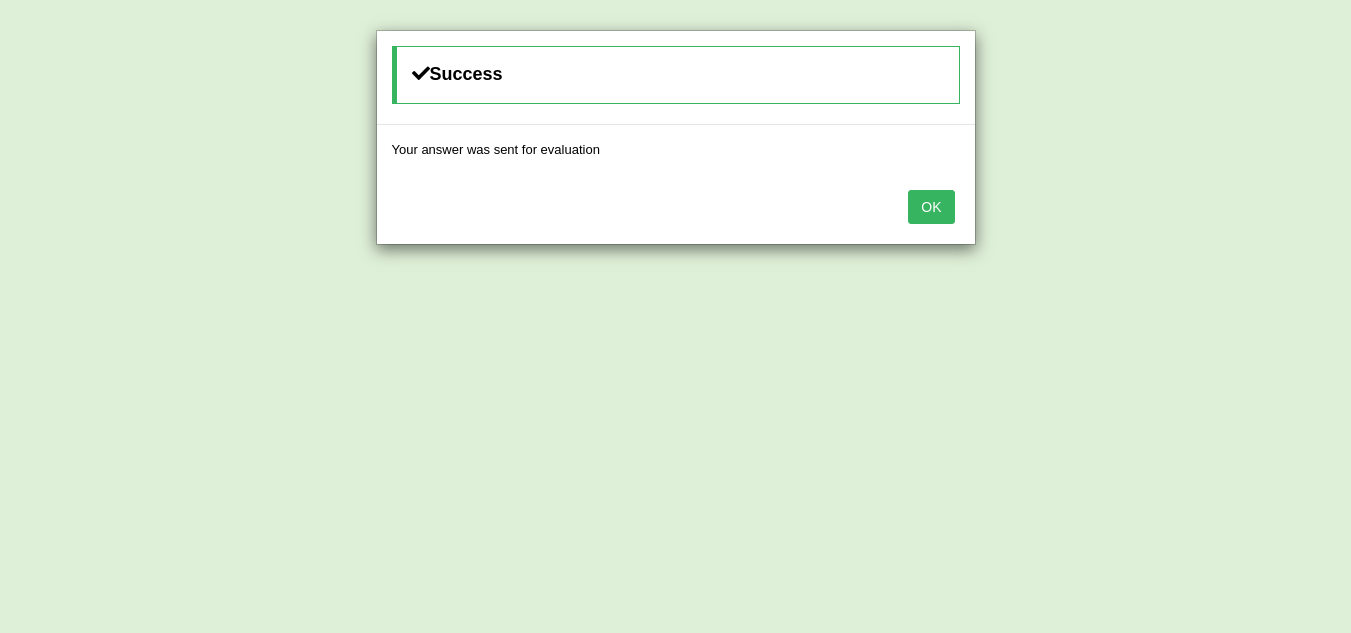 click on "OK" at bounding box center [931, 207] 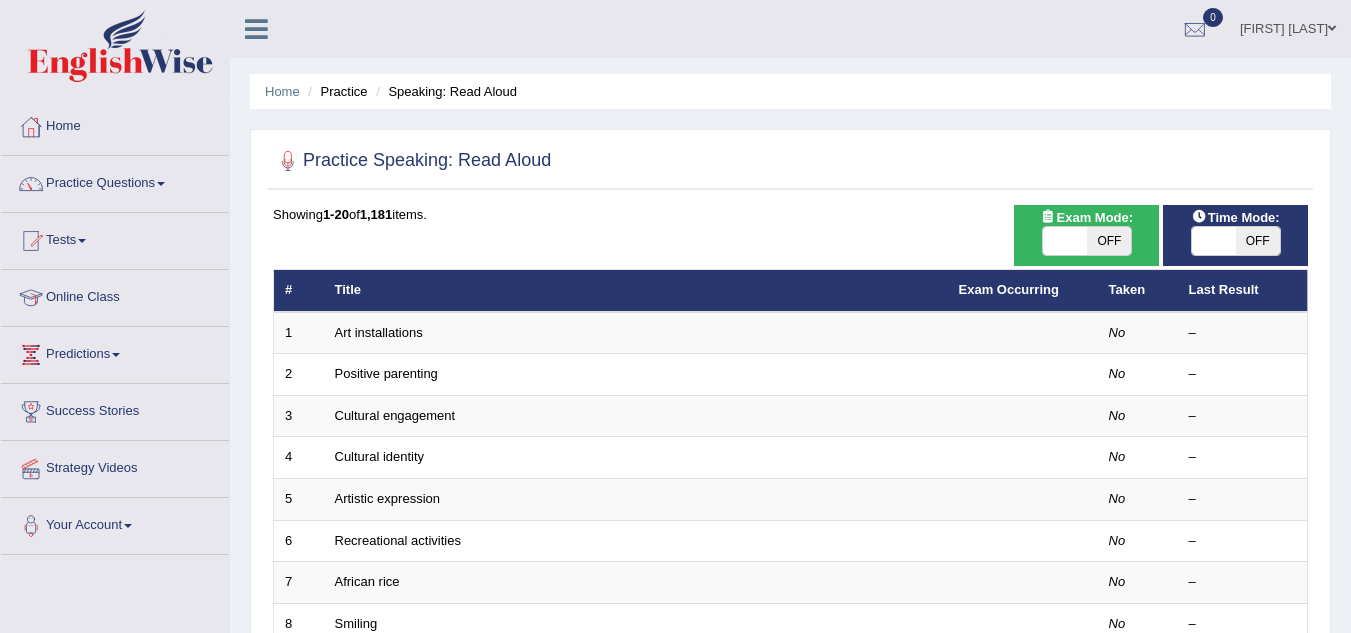 scroll, scrollTop: 0, scrollLeft: 0, axis: both 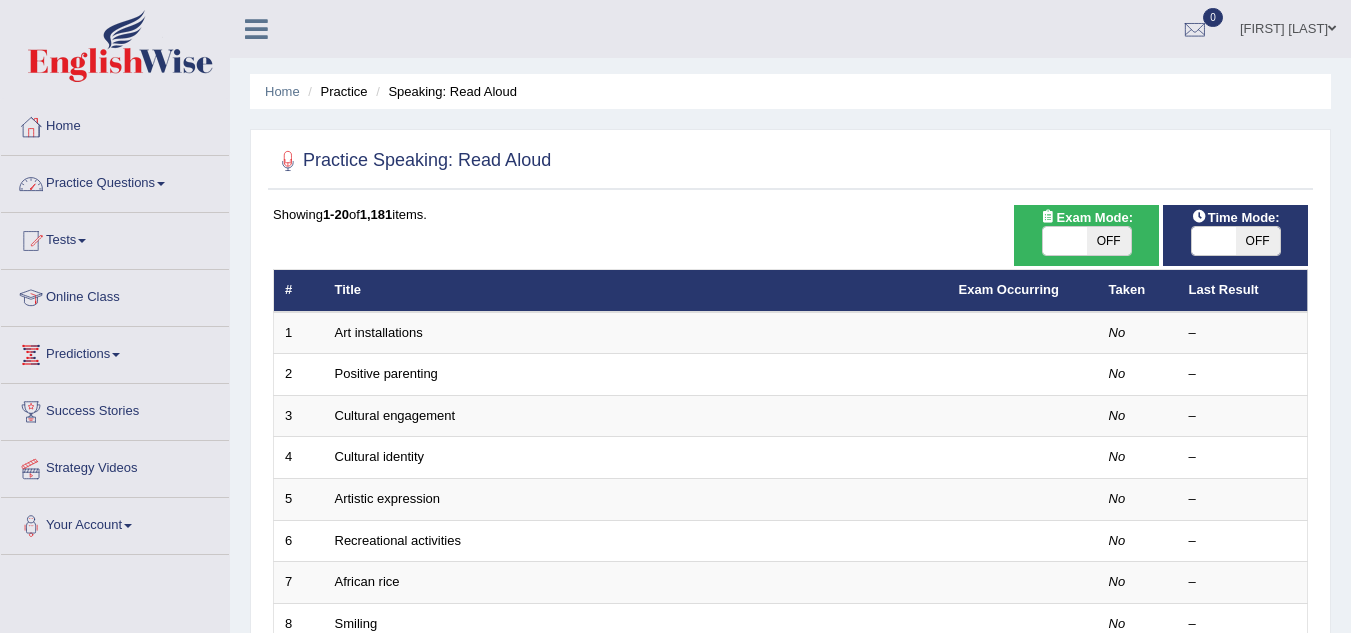 click on "Practice Questions" at bounding box center (115, 181) 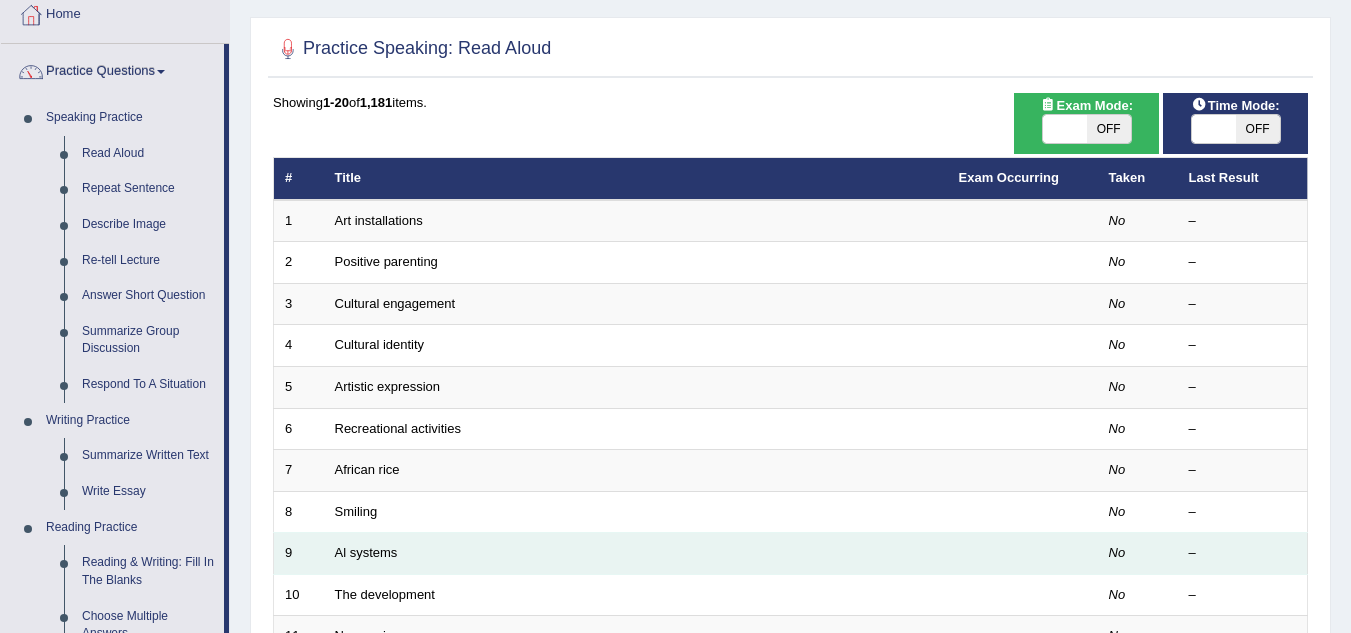 scroll, scrollTop: 0, scrollLeft: 0, axis: both 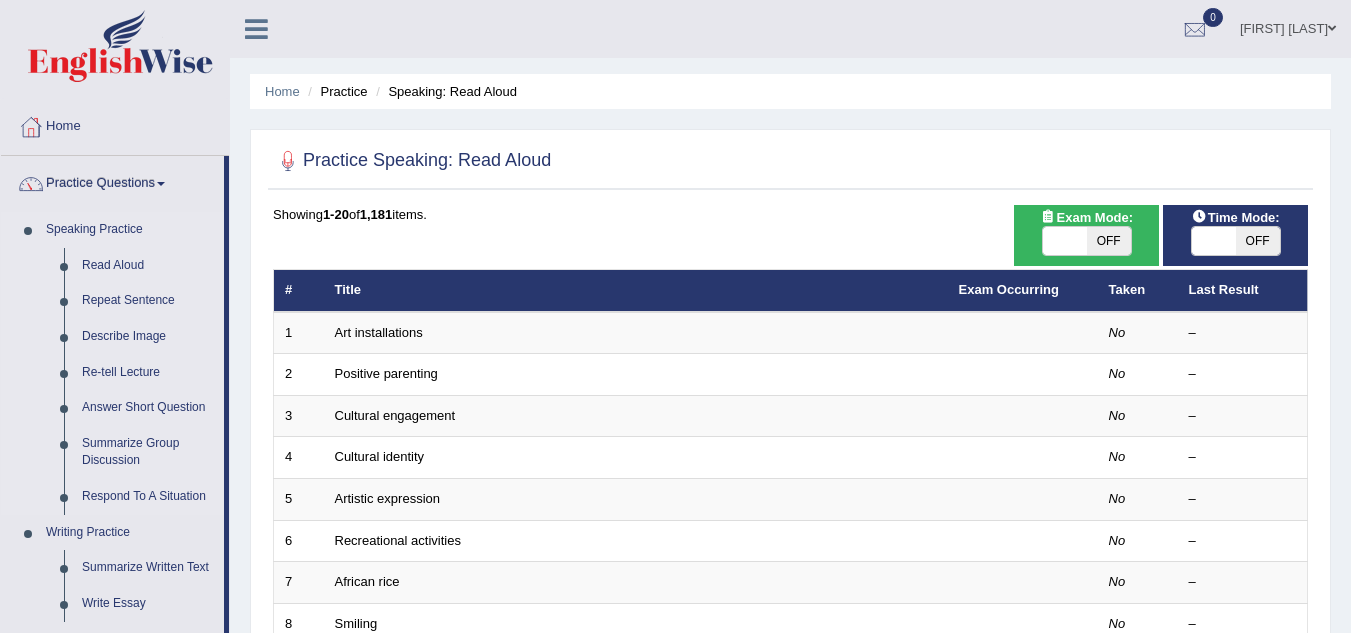 click on "Speaking Practice" at bounding box center [130, 230] 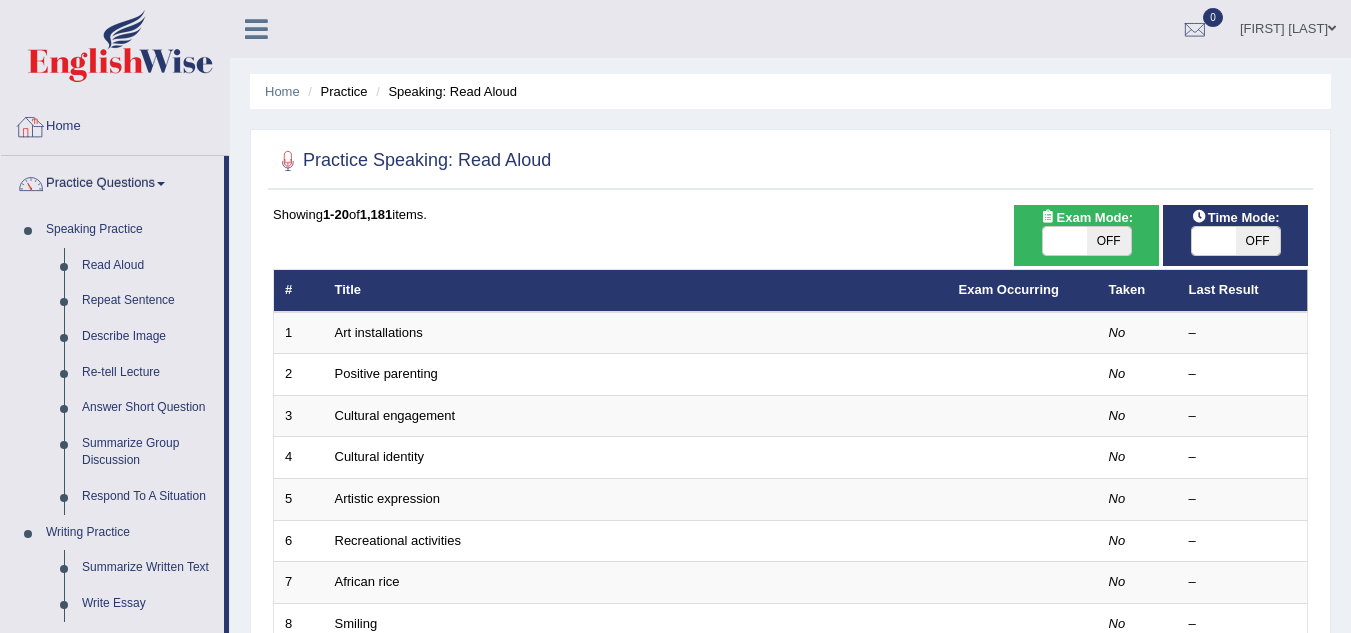 click on "Home" at bounding box center (115, 124) 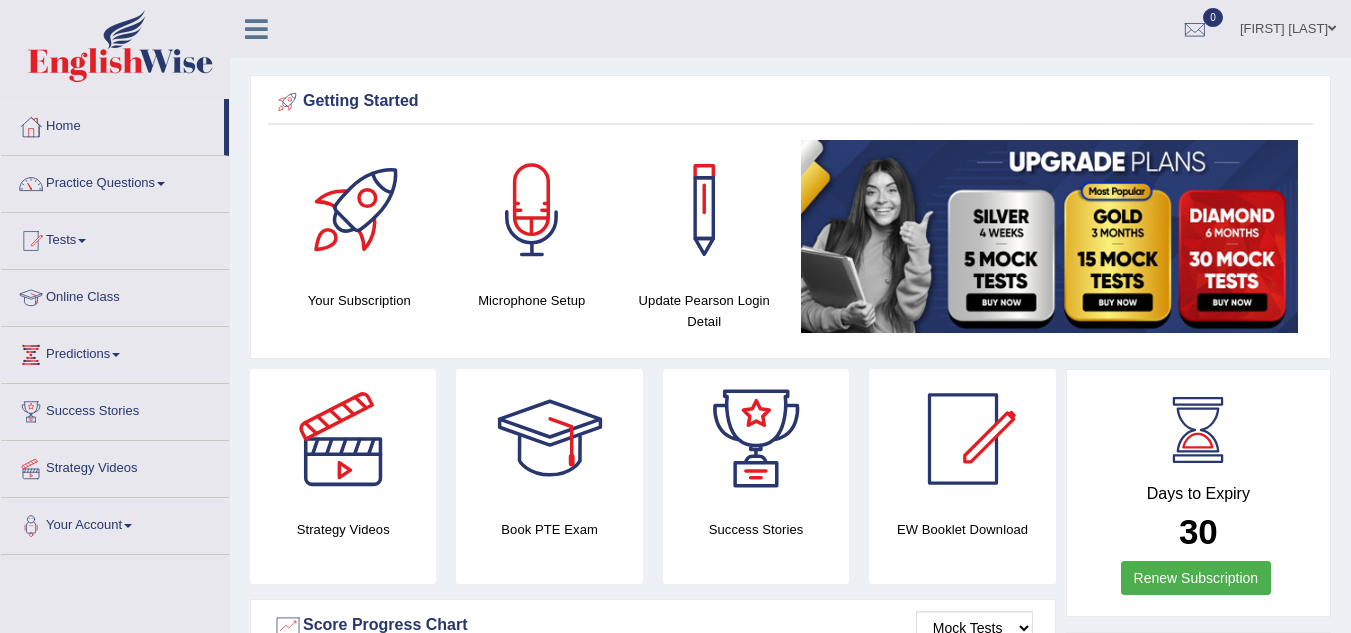 scroll, scrollTop: 0, scrollLeft: 0, axis: both 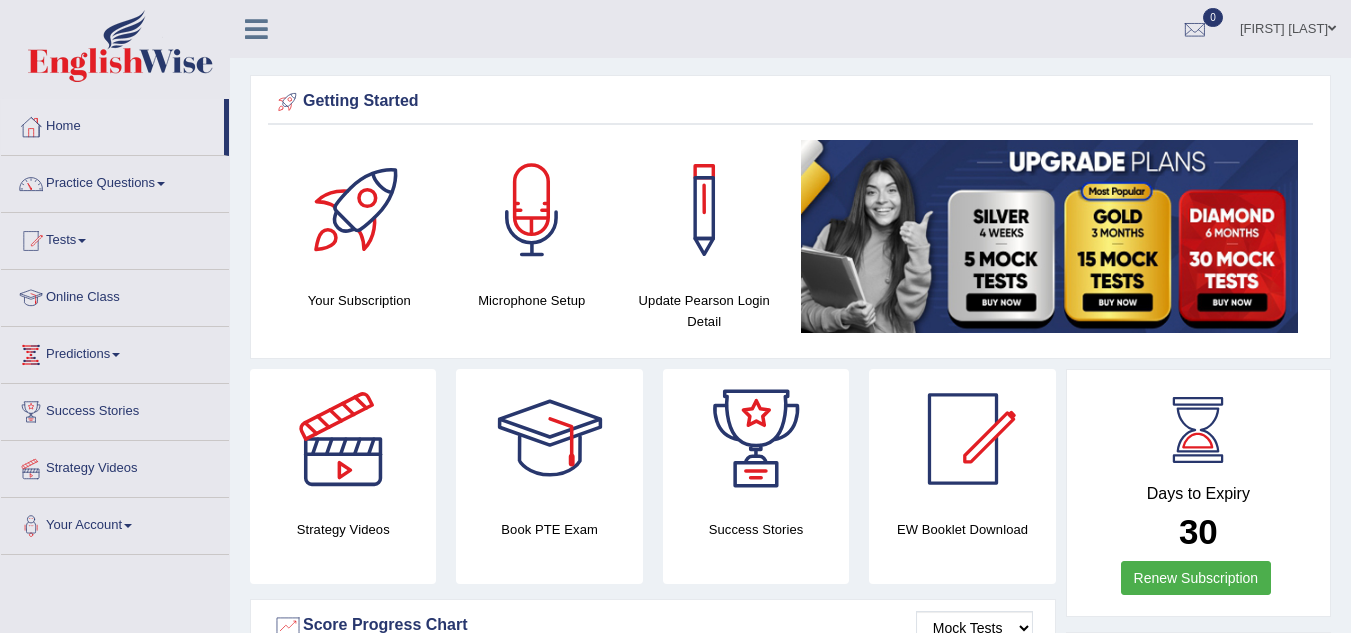 click on "Online Class" at bounding box center (115, 295) 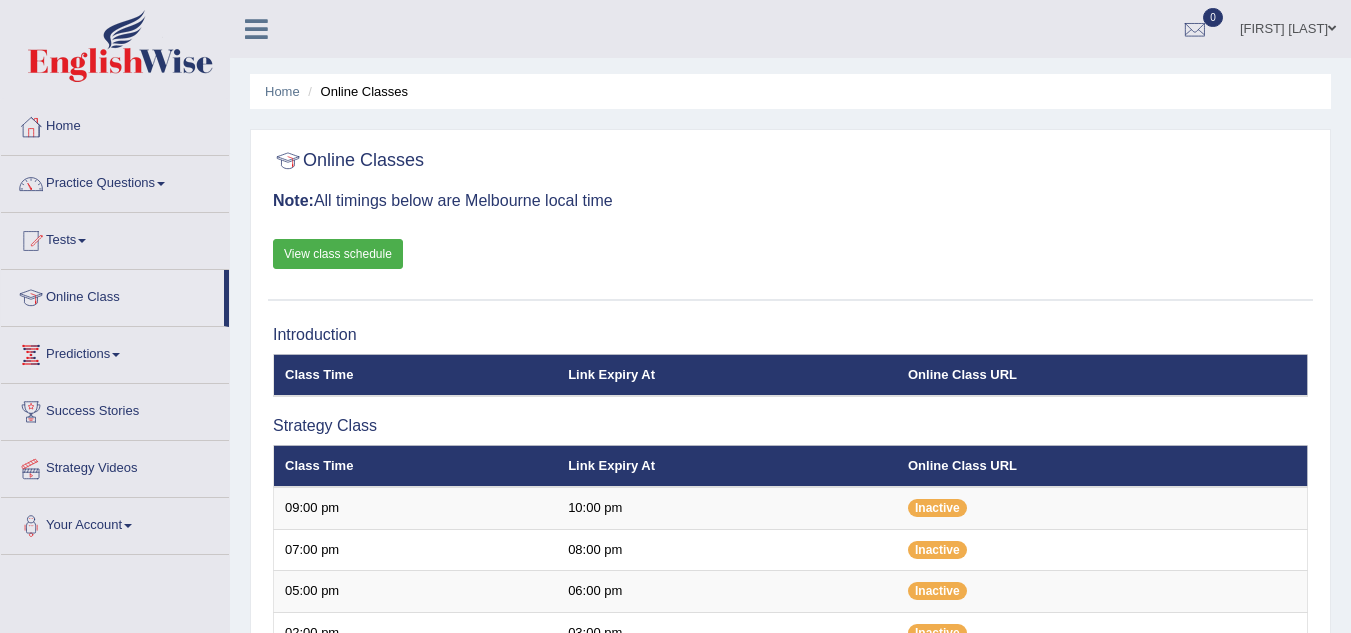 scroll, scrollTop: 0, scrollLeft: 0, axis: both 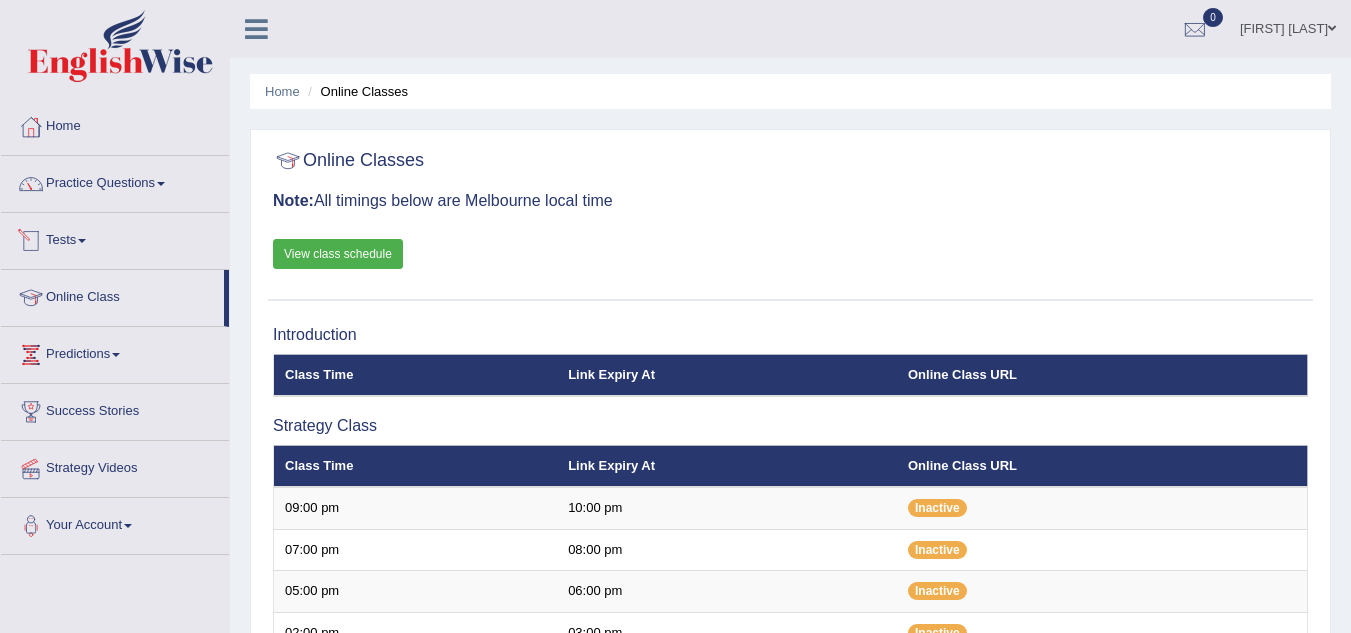 click on "View class schedule" at bounding box center (338, 254) 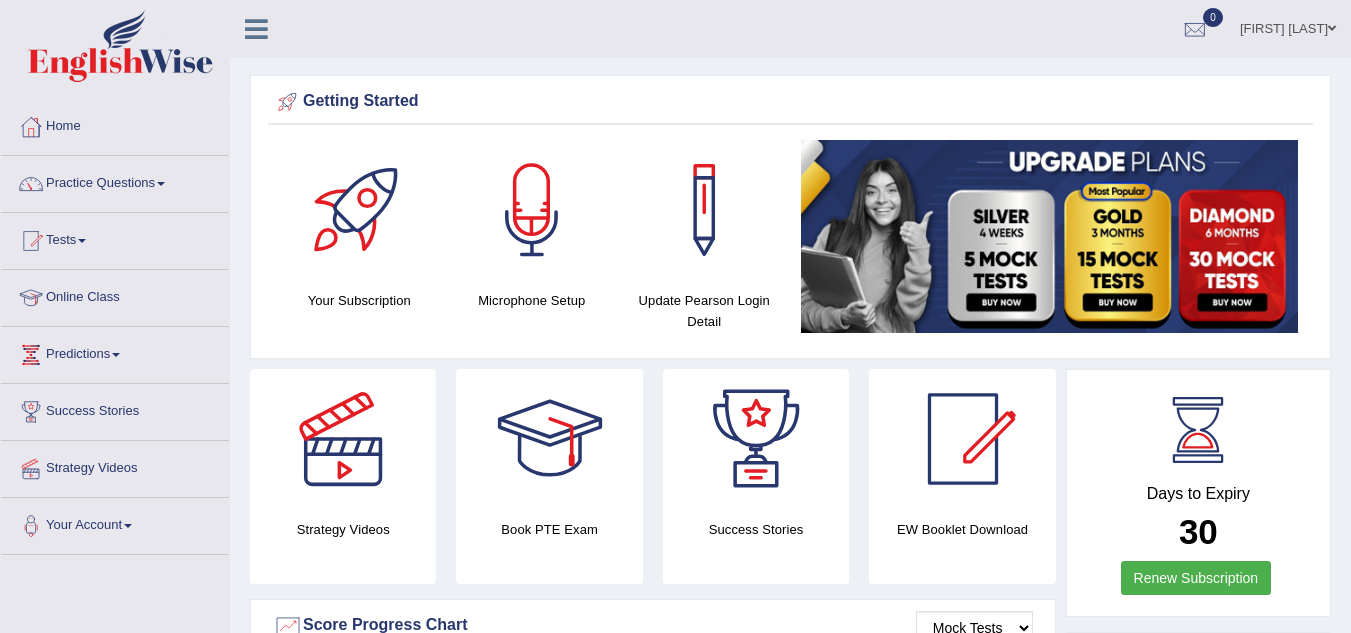 scroll, scrollTop: 0, scrollLeft: 0, axis: both 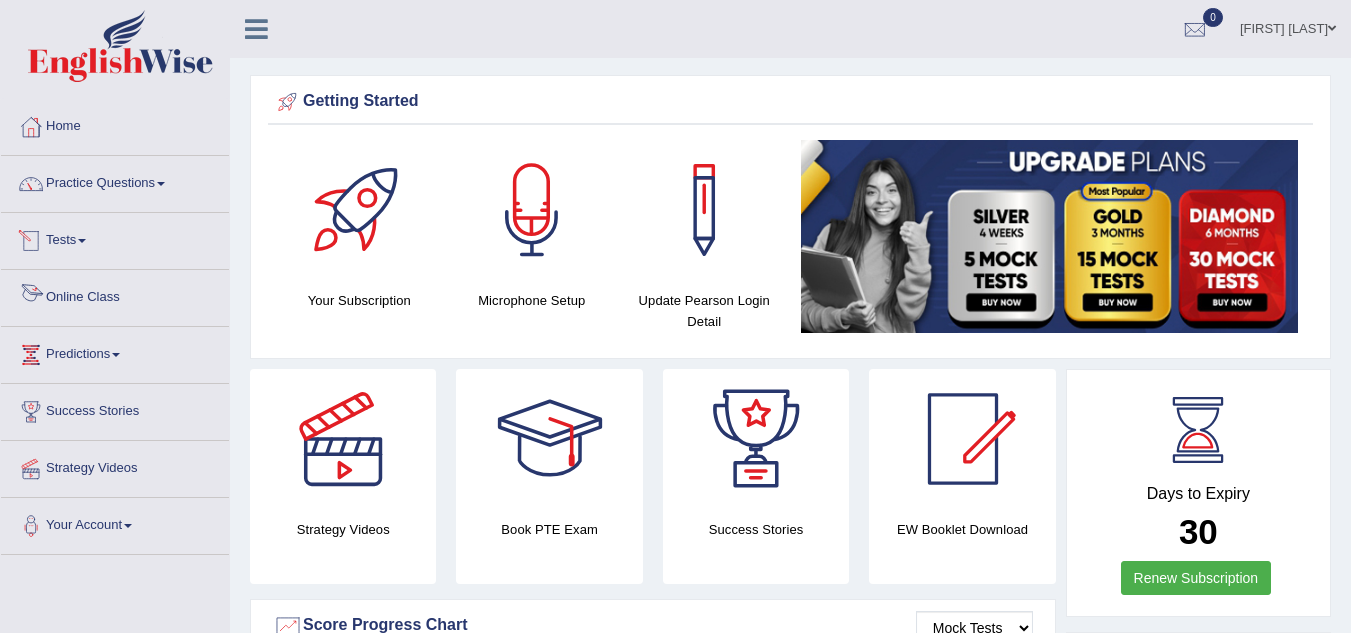 click on "Online Class" at bounding box center [115, 295] 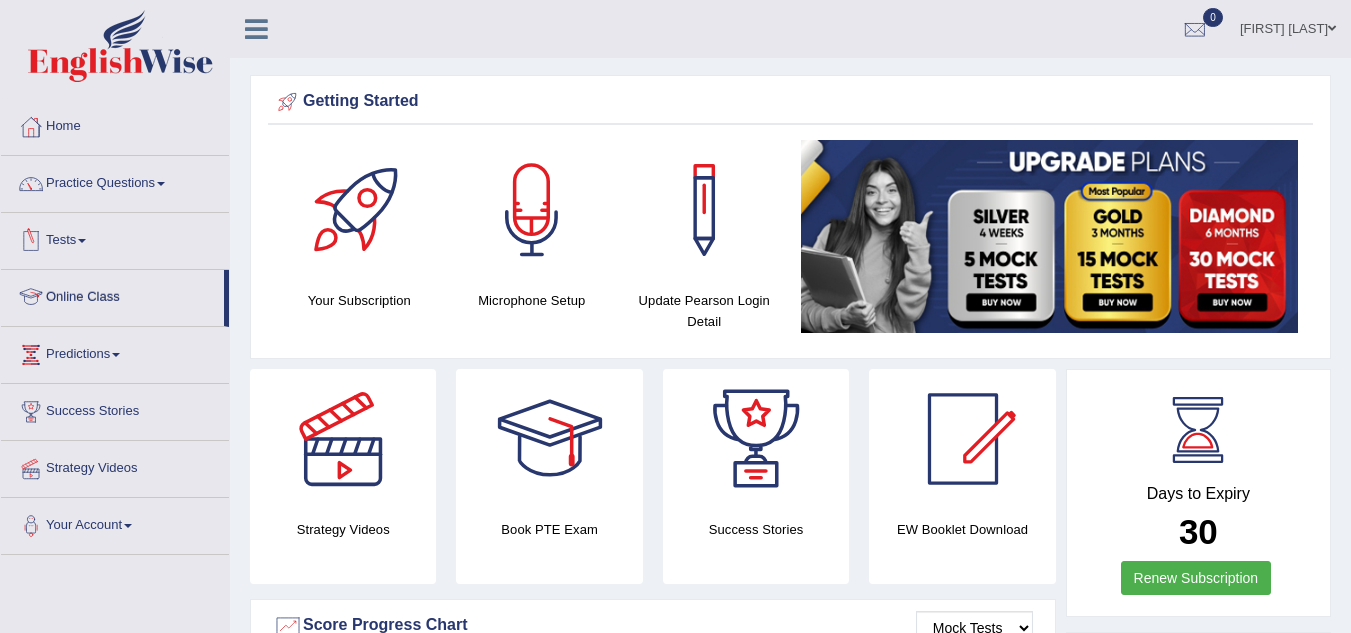 click on "Online Class" at bounding box center (112, 295) 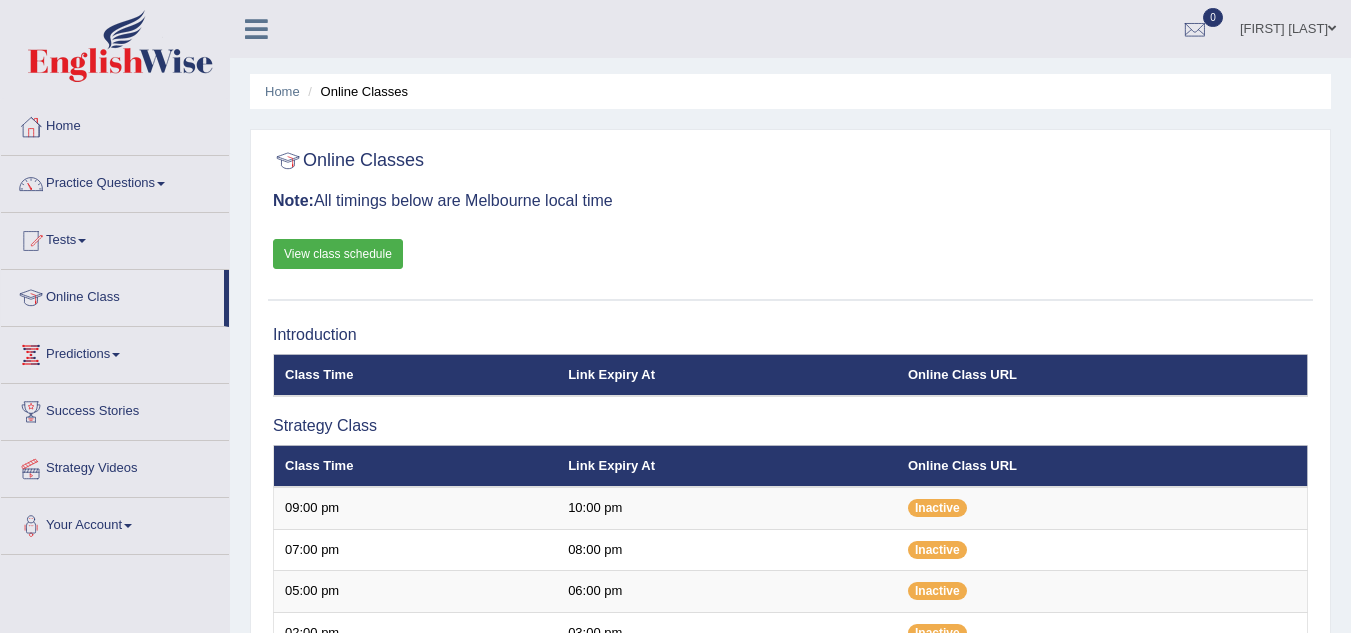 scroll, scrollTop: 0, scrollLeft: 0, axis: both 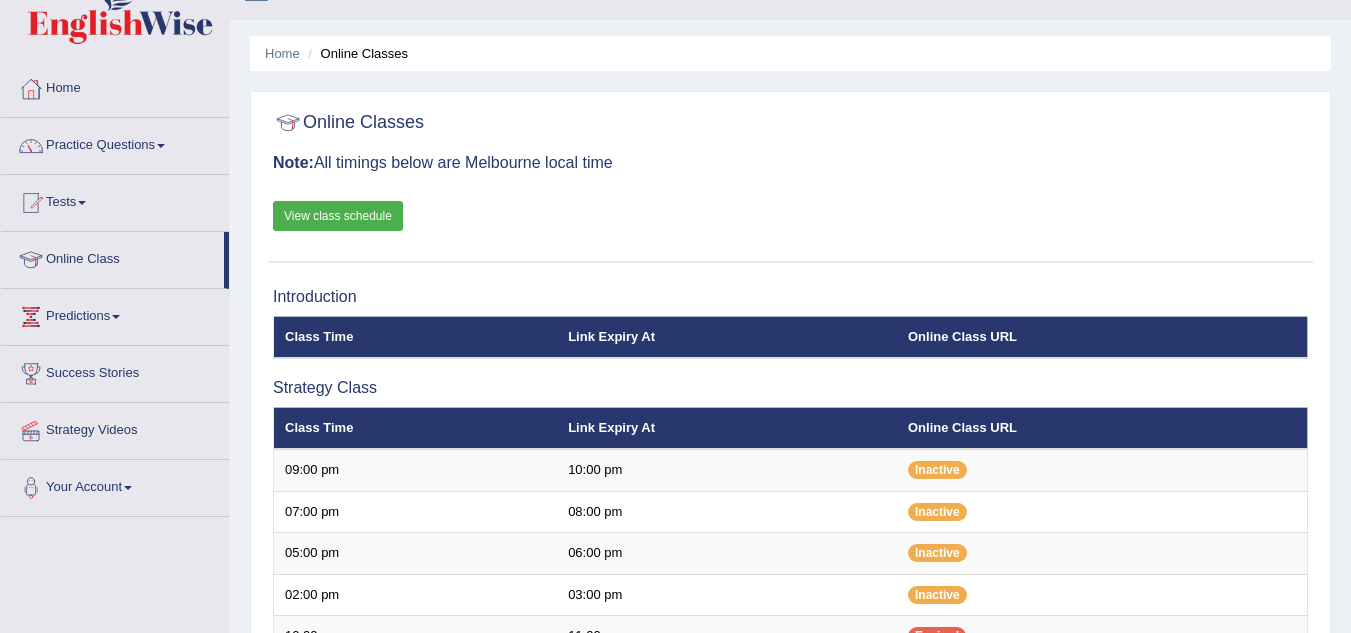 click on "View class schedule" at bounding box center (338, 216) 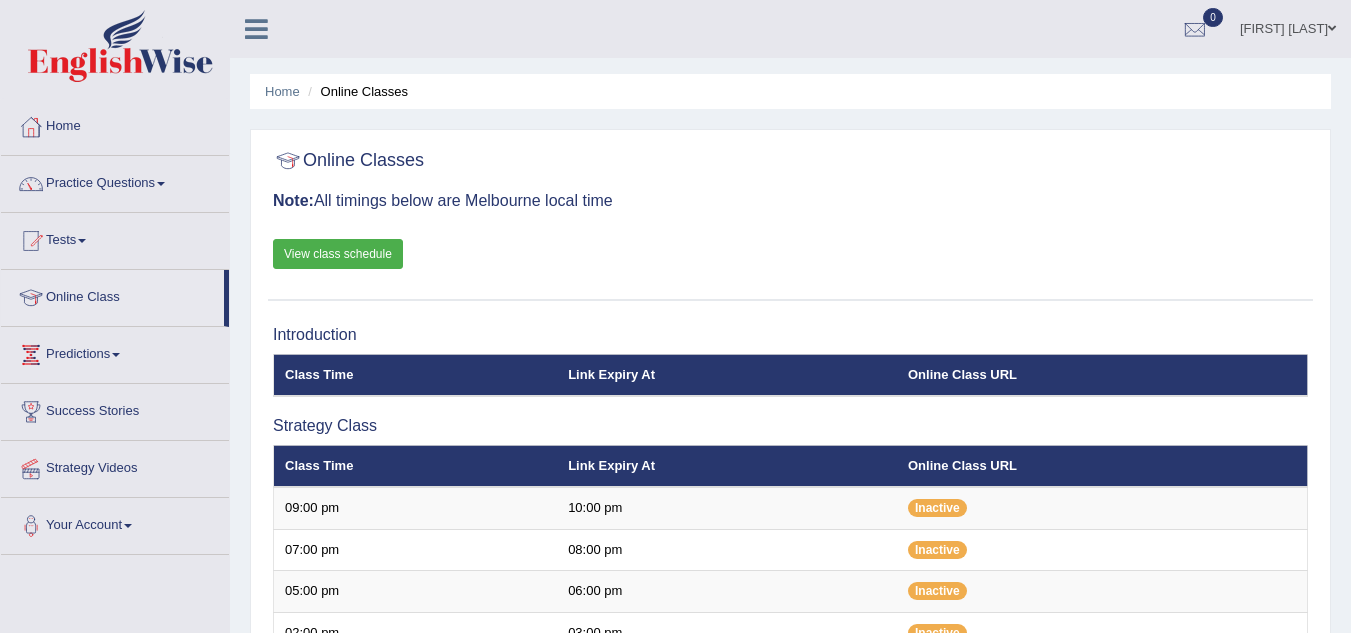 scroll, scrollTop: 38, scrollLeft: 0, axis: vertical 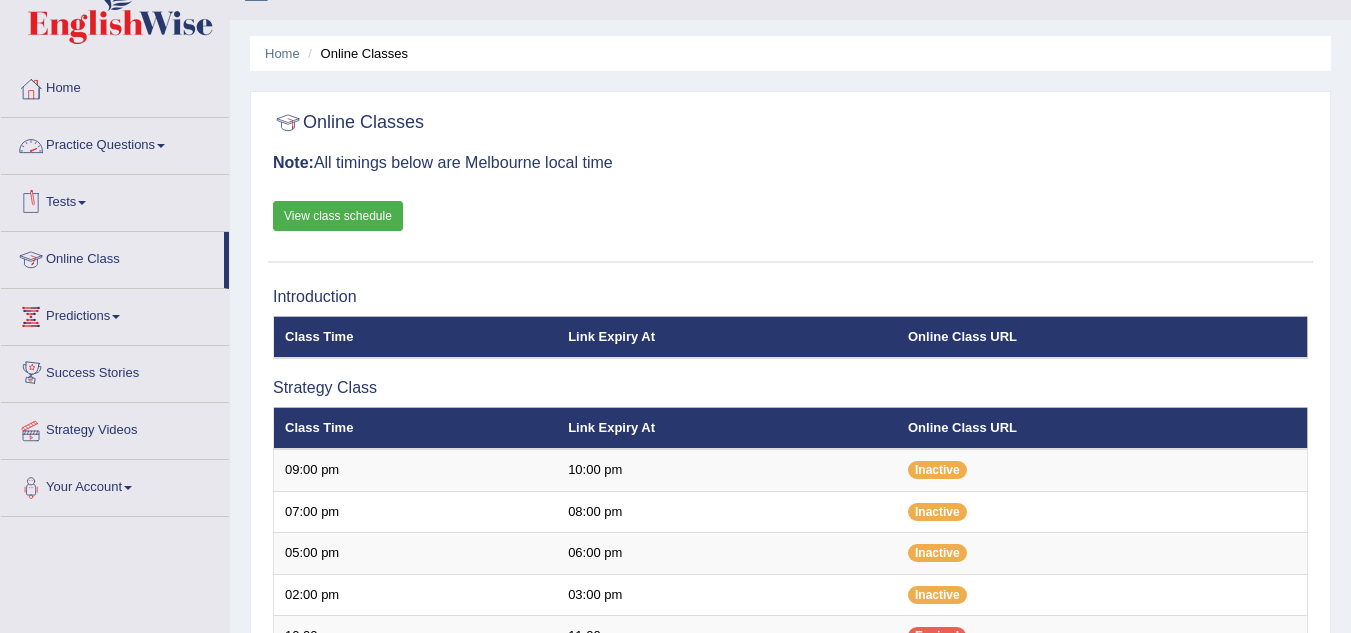 click on "Practice Questions" at bounding box center [115, 143] 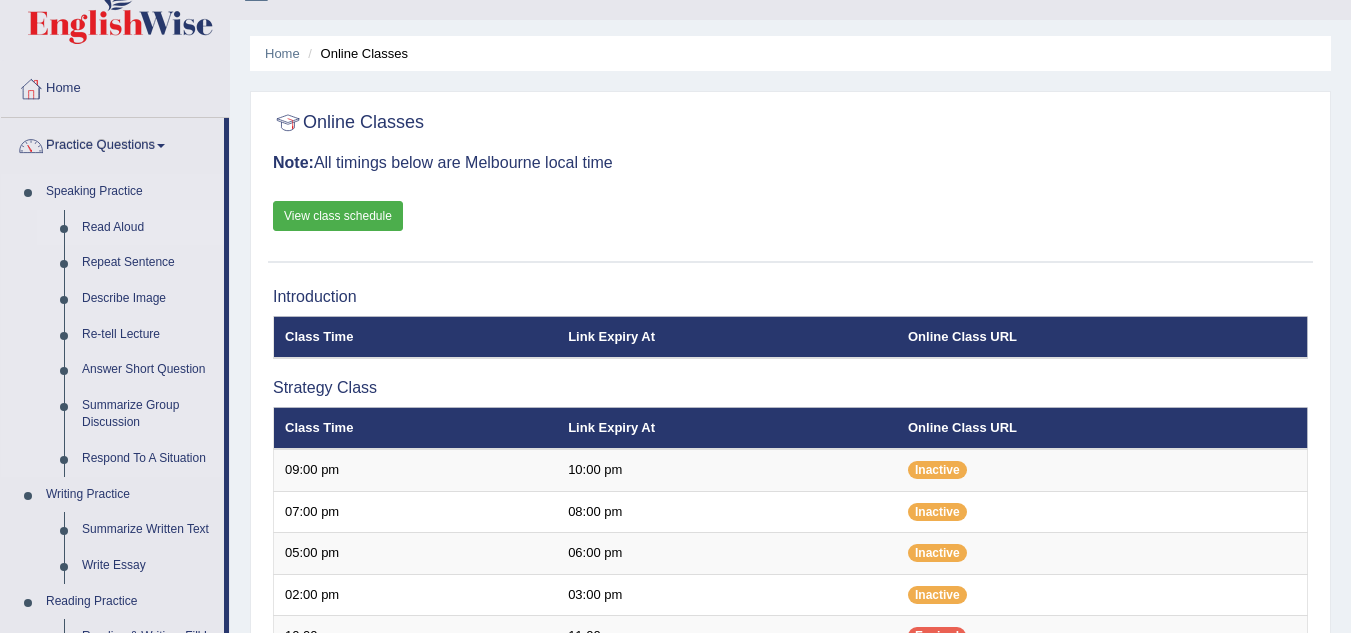 click on "Read Aloud" at bounding box center (148, 228) 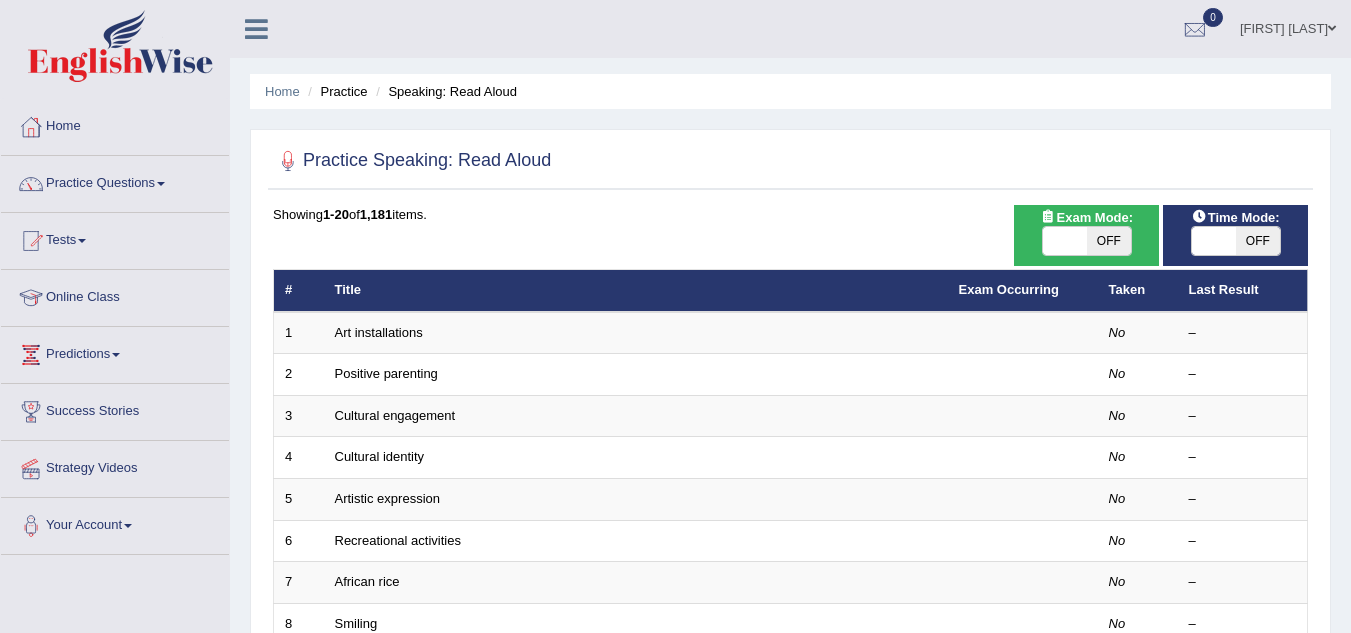 scroll, scrollTop: 0, scrollLeft: 0, axis: both 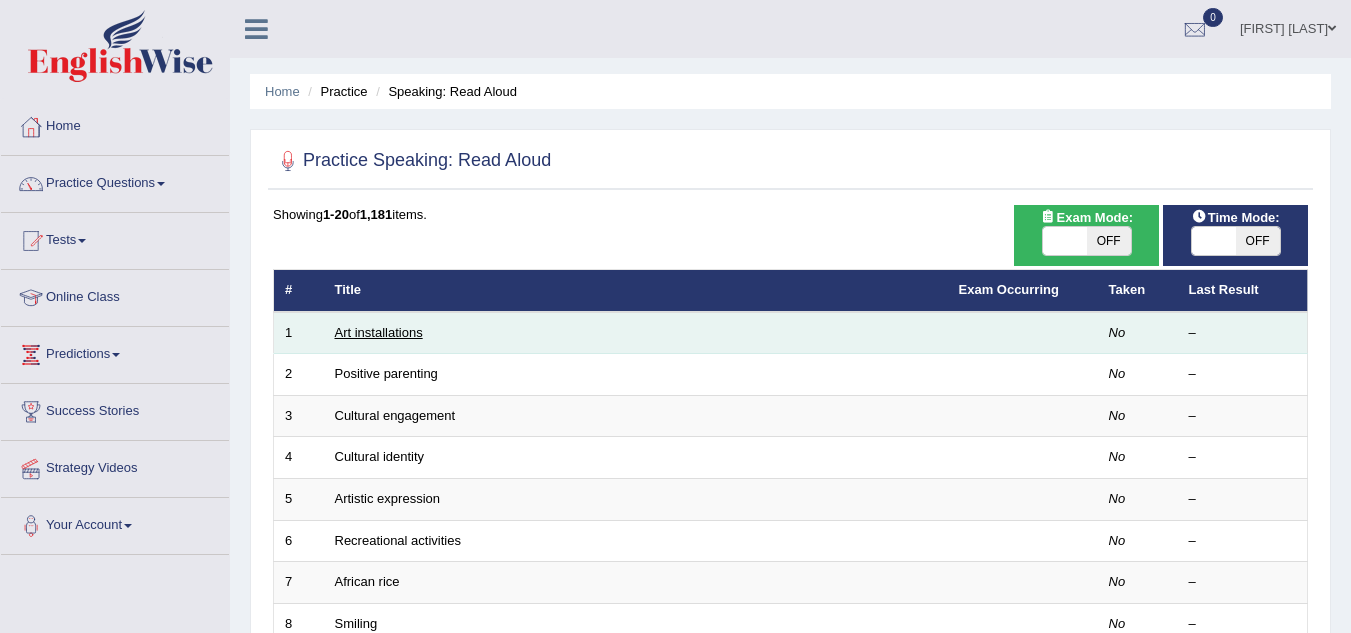 click on "Art installations" at bounding box center (379, 332) 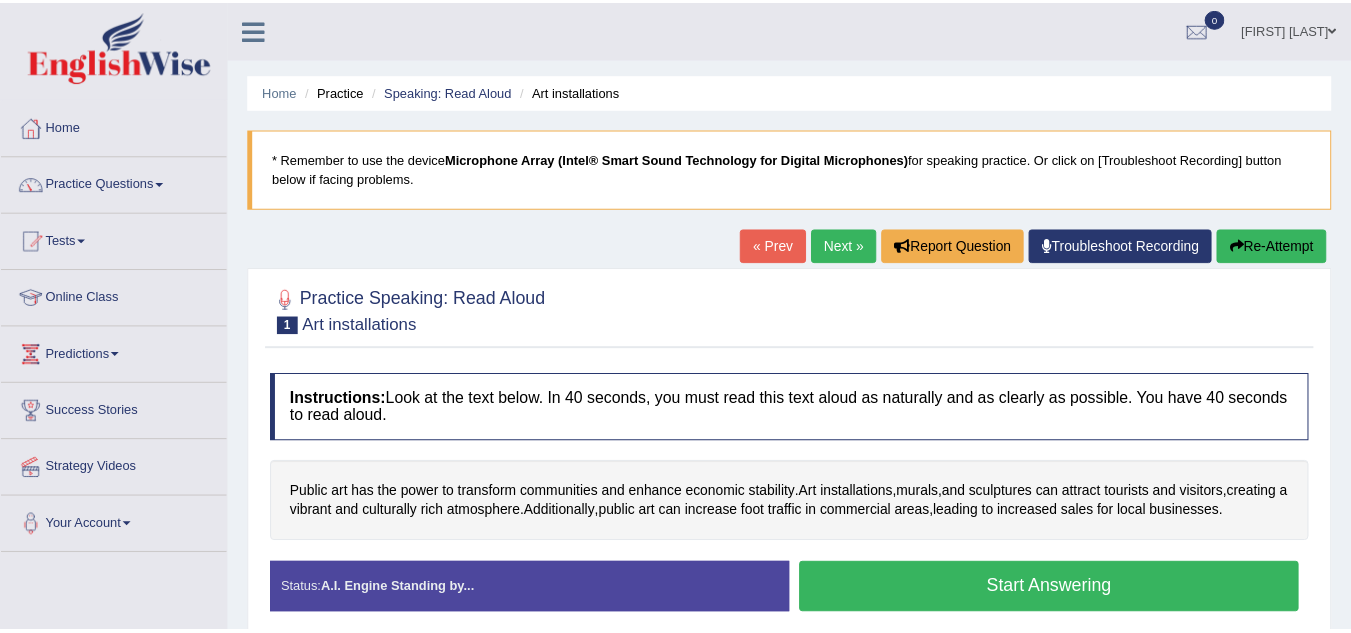 scroll, scrollTop: 0, scrollLeft: 0, axis: both 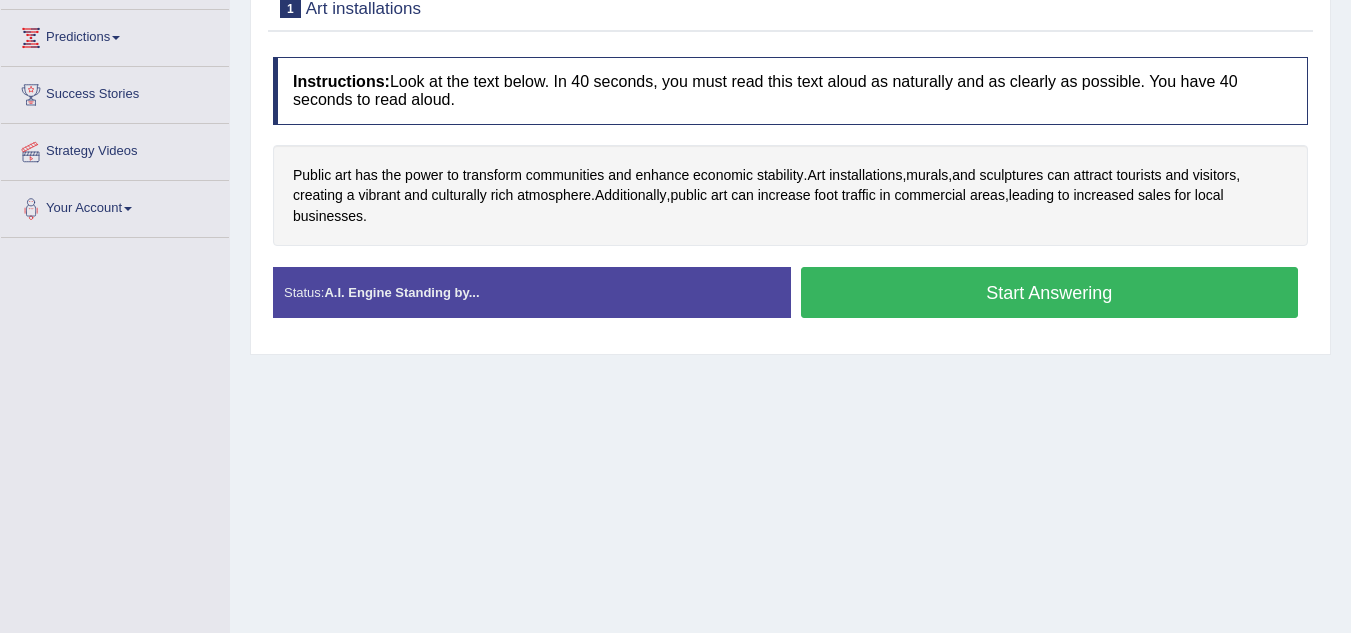 click on "Start Answering" at bounding box center (1050, 292) 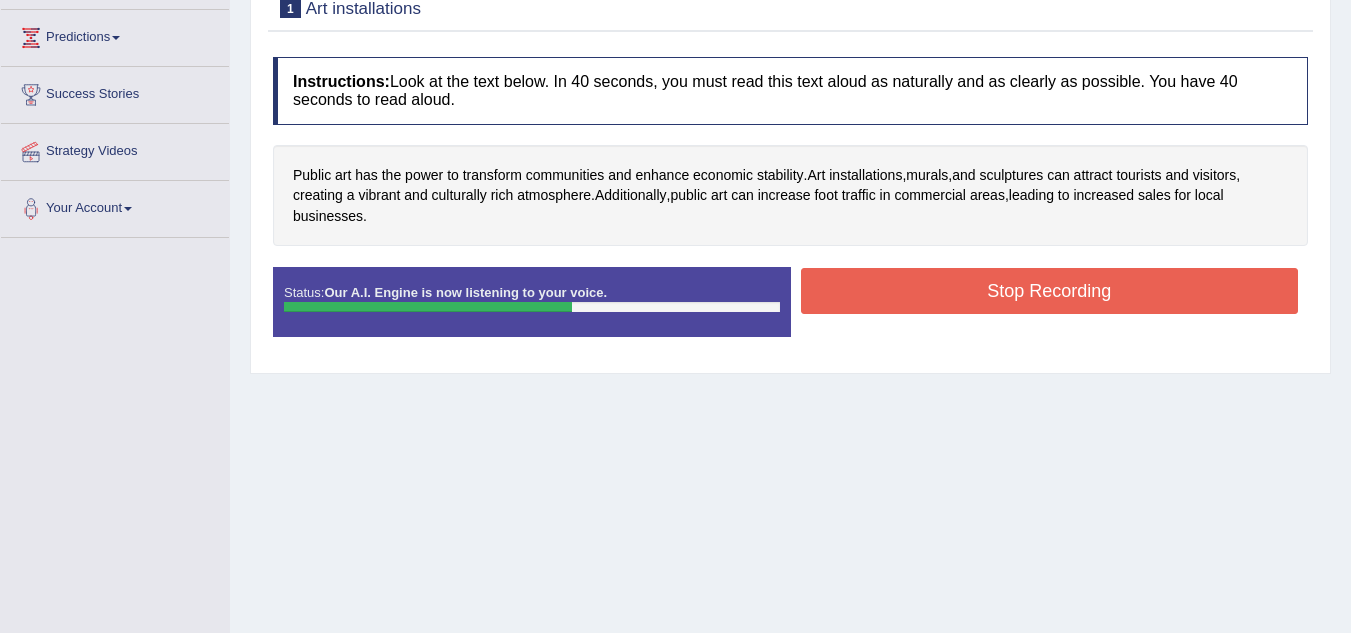 click on "Stop Recording" at bounding box center (1050, 291) 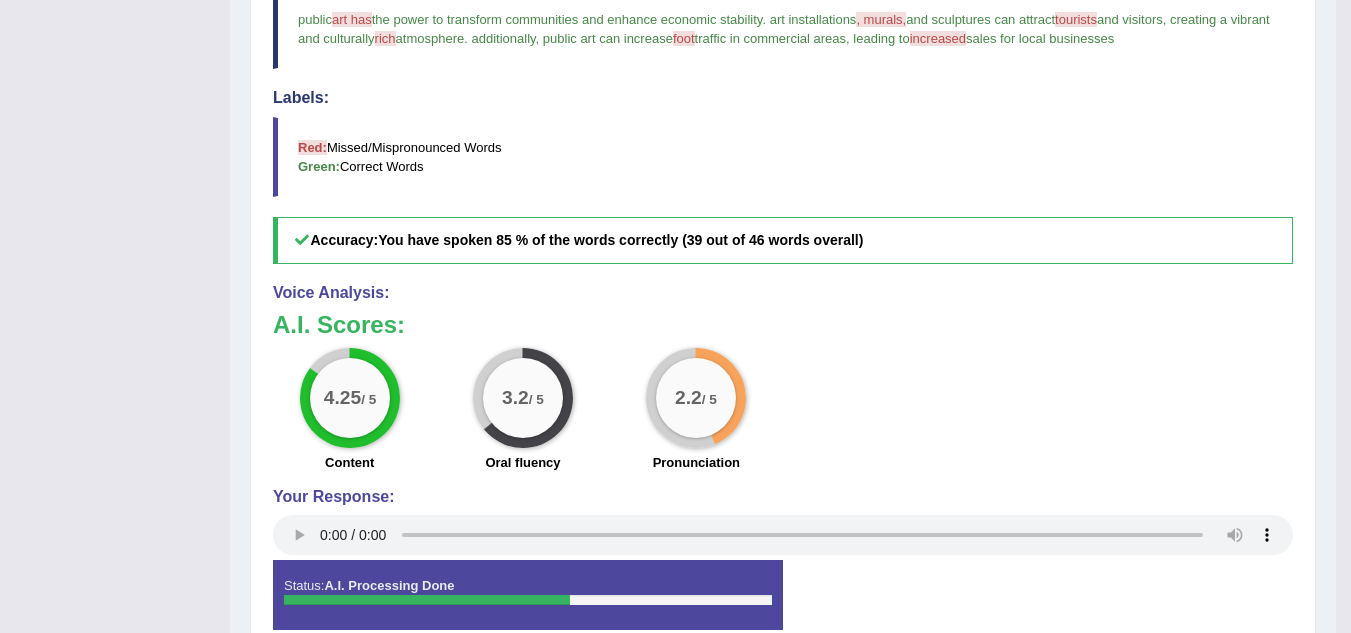 scroll, scrollTop: 717, scrollLeft: 0, axis: vertical 